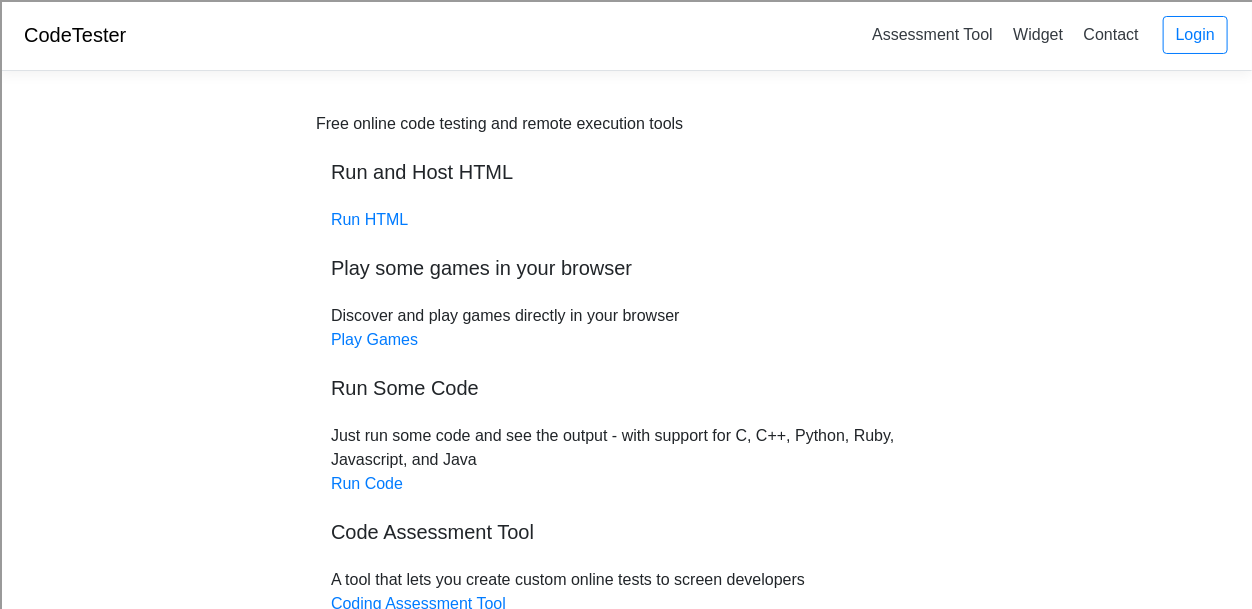 scroll, scrollTop: 1, scrollLeft: 0, axis: vertical 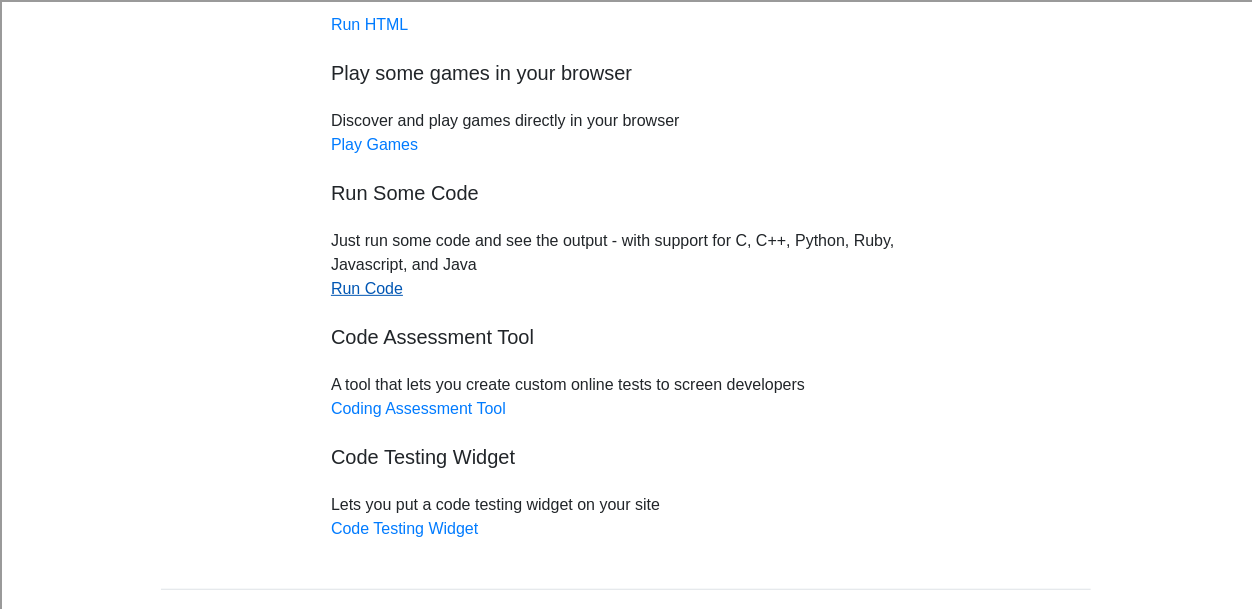 click on "Run Code" at bounding box center (367, 288) 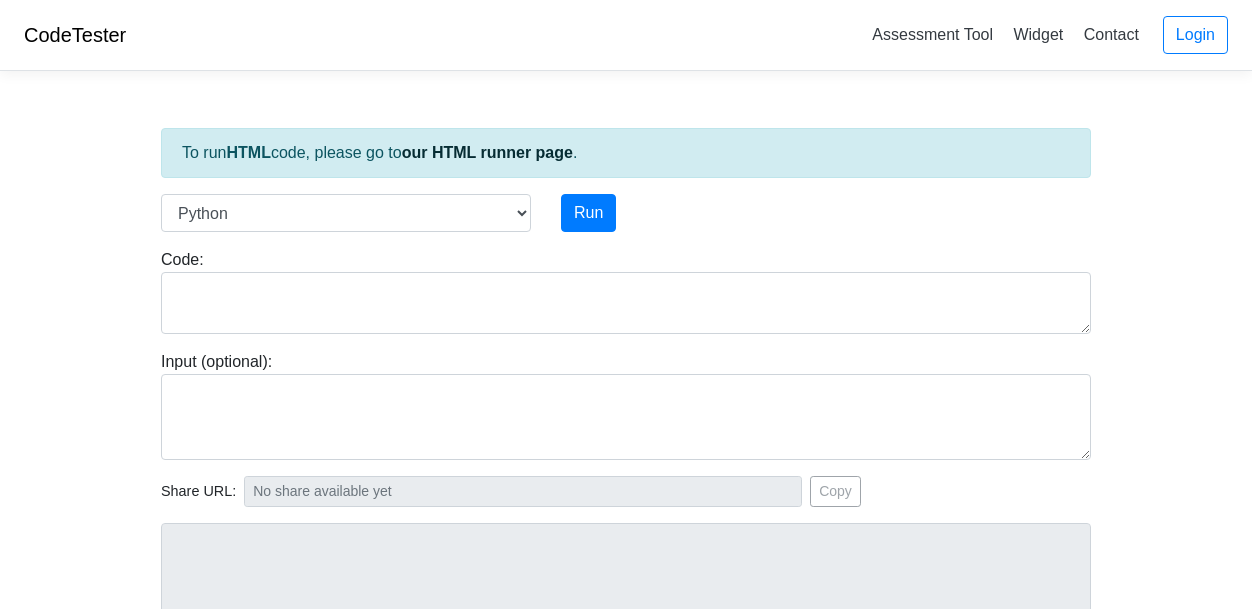 scroll, scrollTop: 0, scrollLeft: 0, axis: both 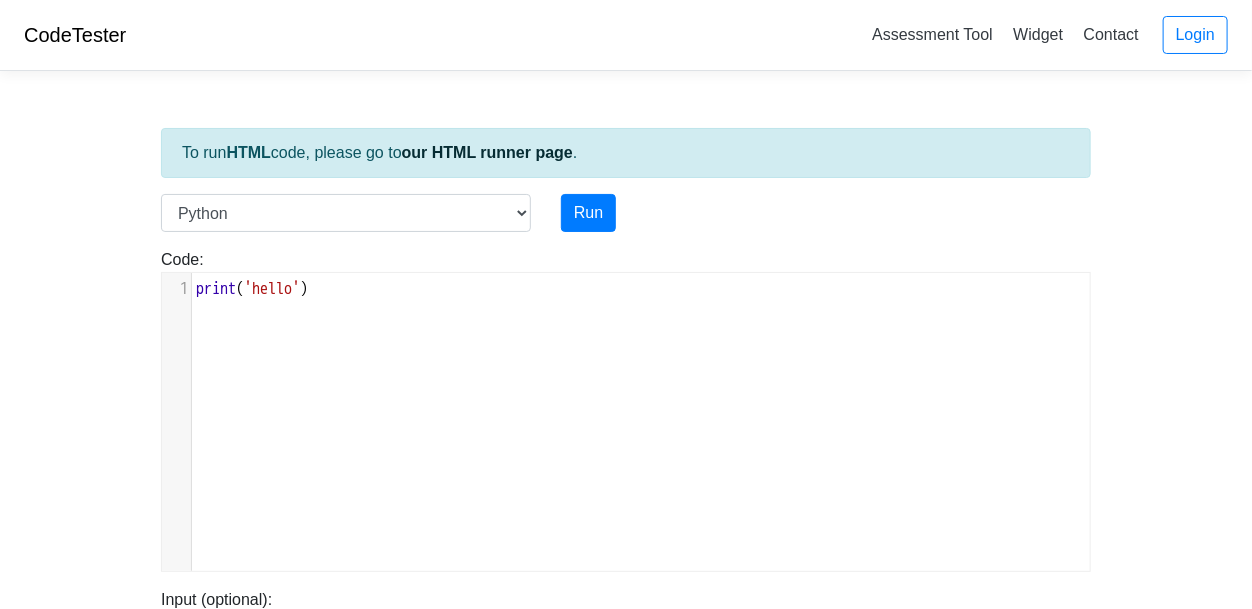 click on "print ( 'hello' )" at bounding box center [641, 289] 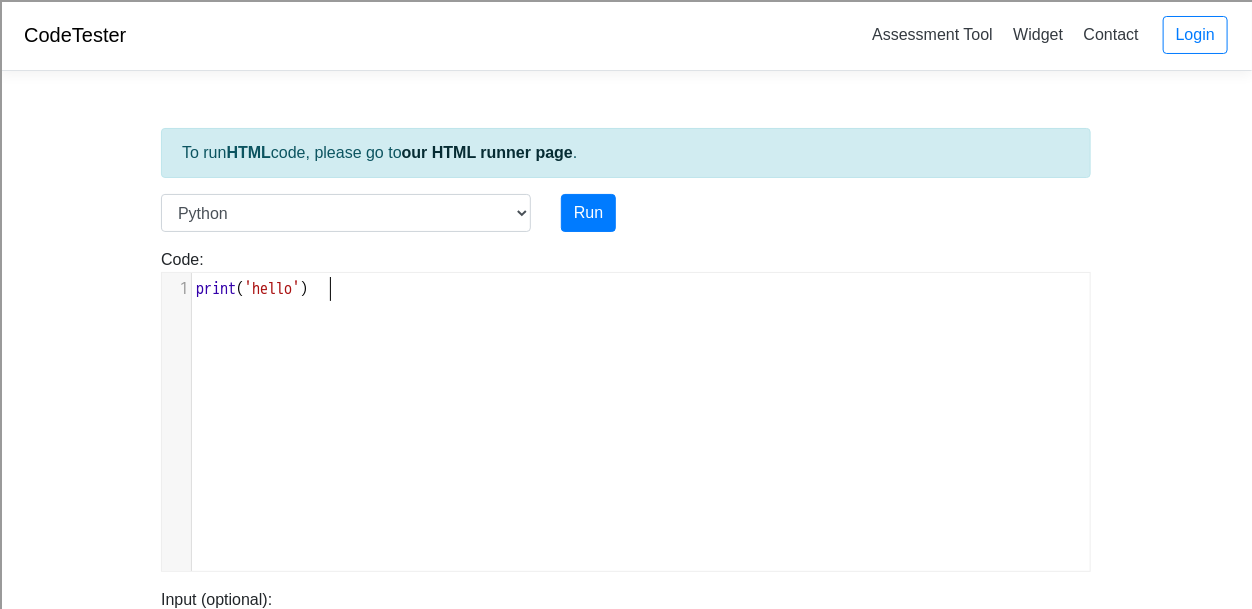 scroll, scrollTop: 1, scrollLeft: 0, axis: vertical 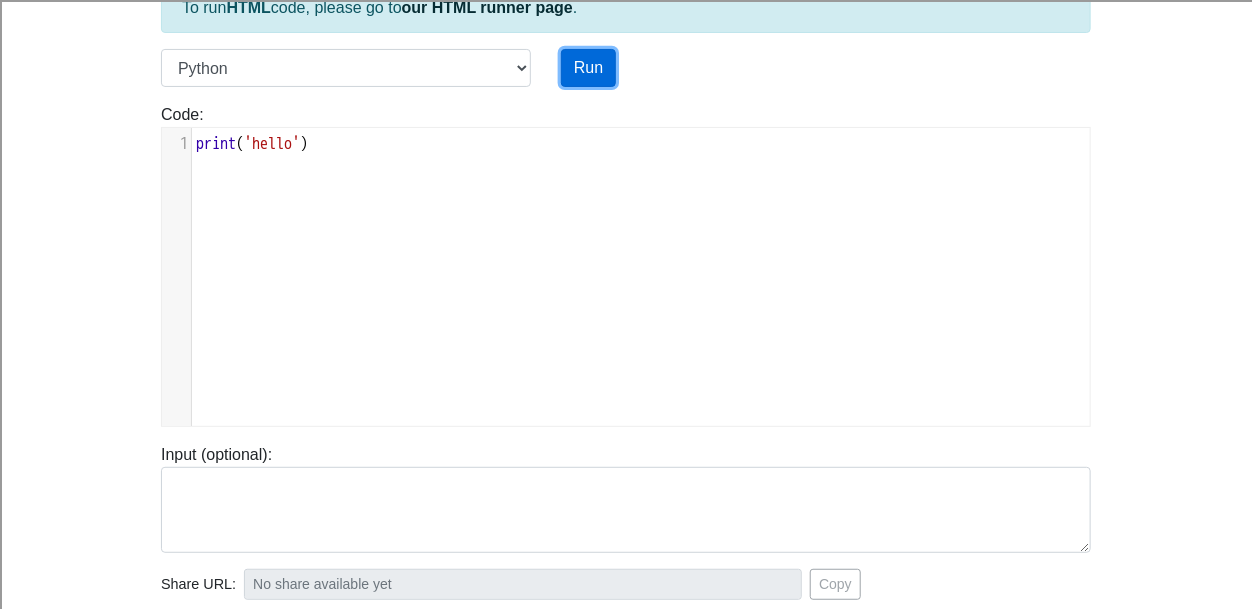 click on "Run" at bounding box center (588, 68) 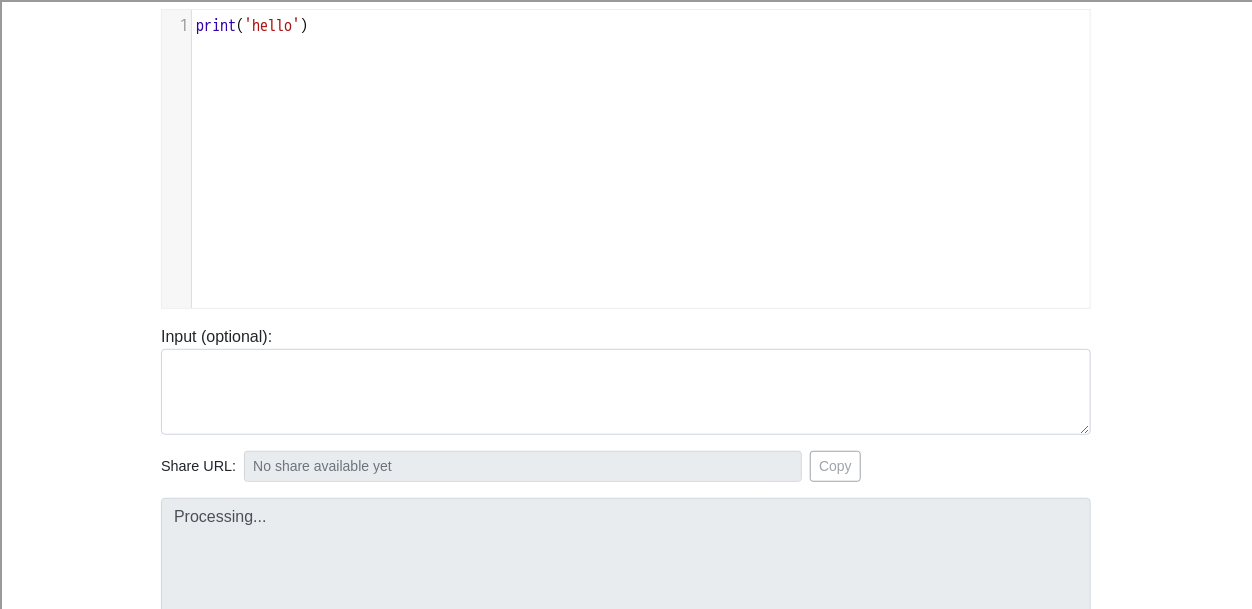 type on "https://codetester.io/runner?s=DdWMbApKlo" 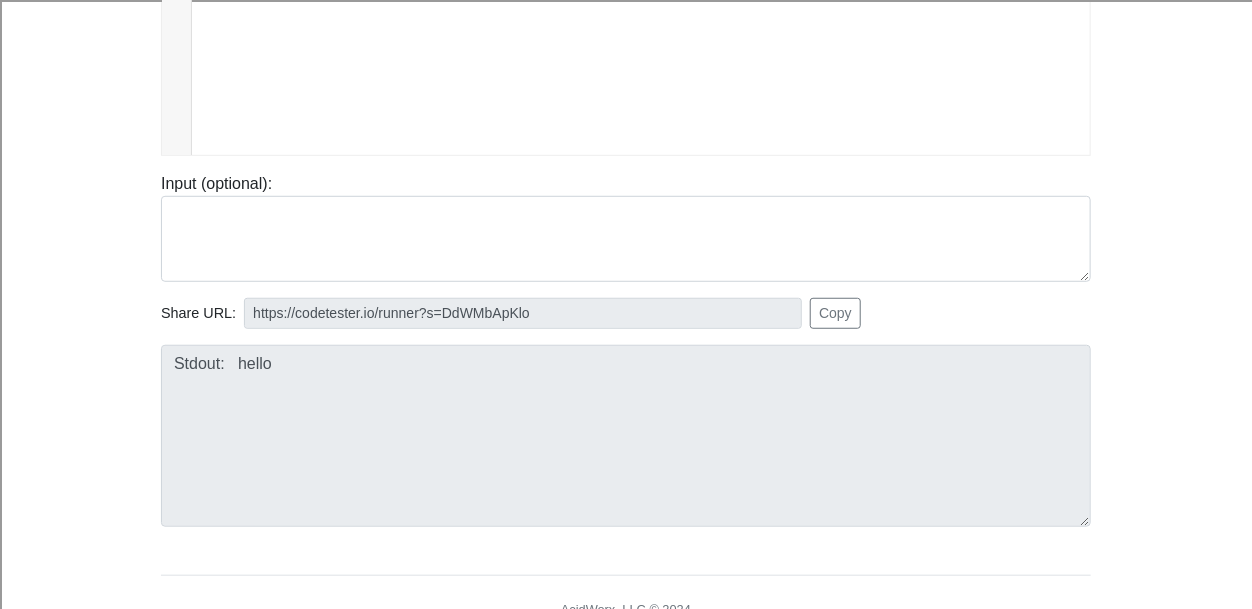 scroll, scrollTop: 0, scrollLeft: 0, axis: both 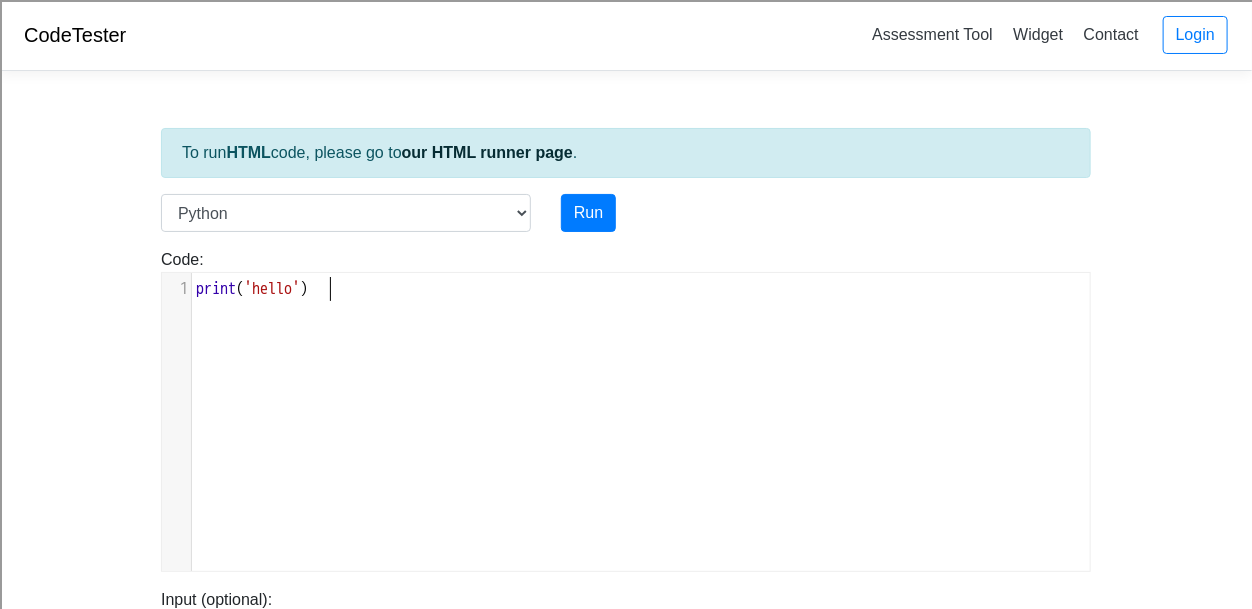 click on "xxxxxxxxxx   1 print ( 'hello' )" at bounding box center (641, 437) 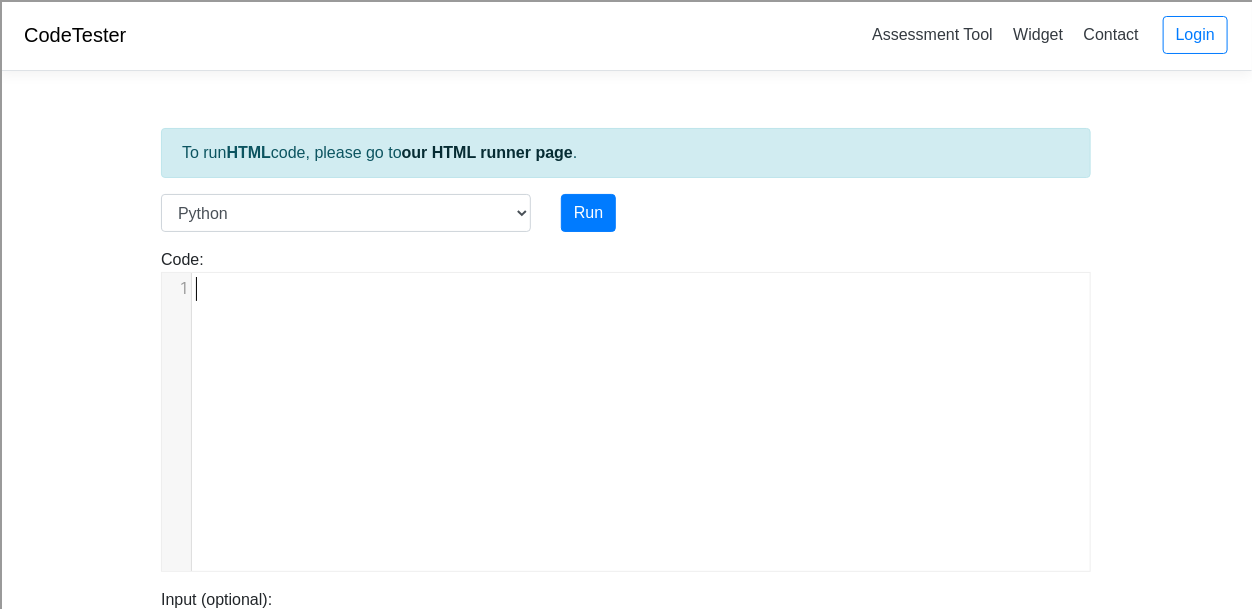 click on "​" at bounding box center (641, 289) 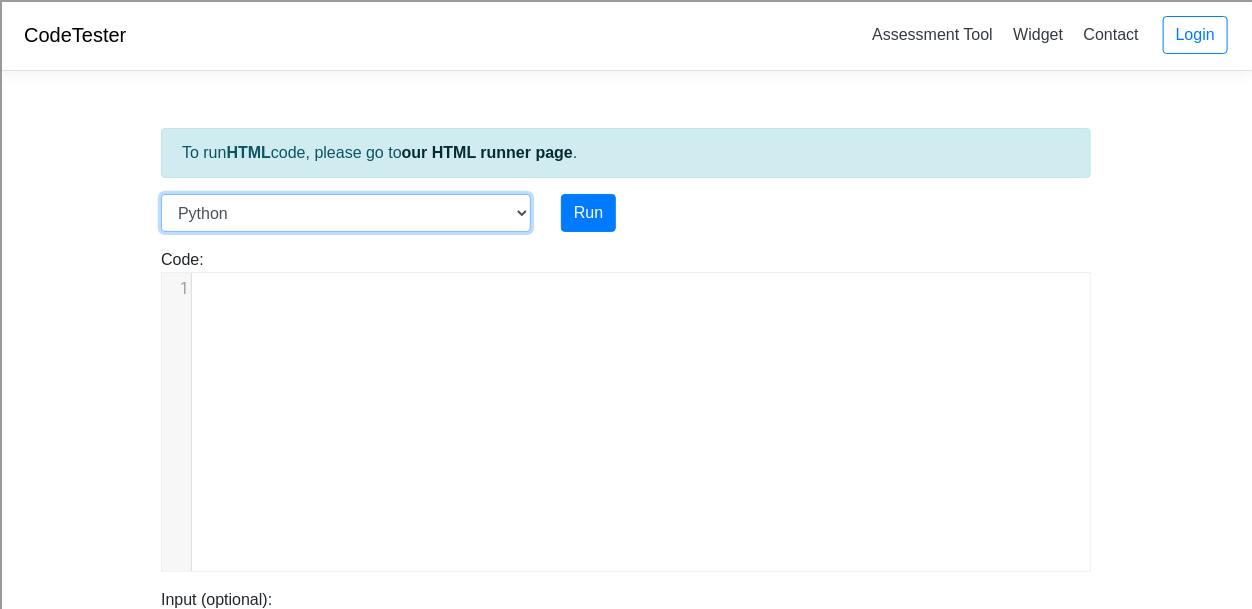 click on "C
C++
Go
Java
Javascript
Python
Ruby" at bounding box center [346, 213] 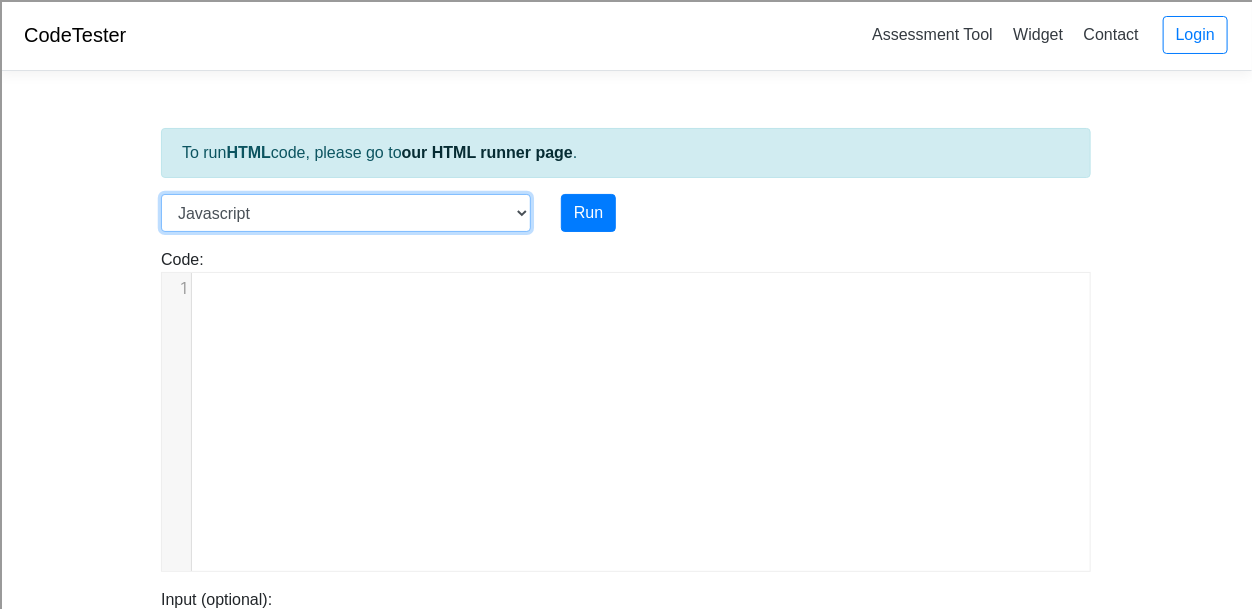 click on "C
C++
Go
Java
Javascript
Python
Ruby" at bounding box center (346, 213) 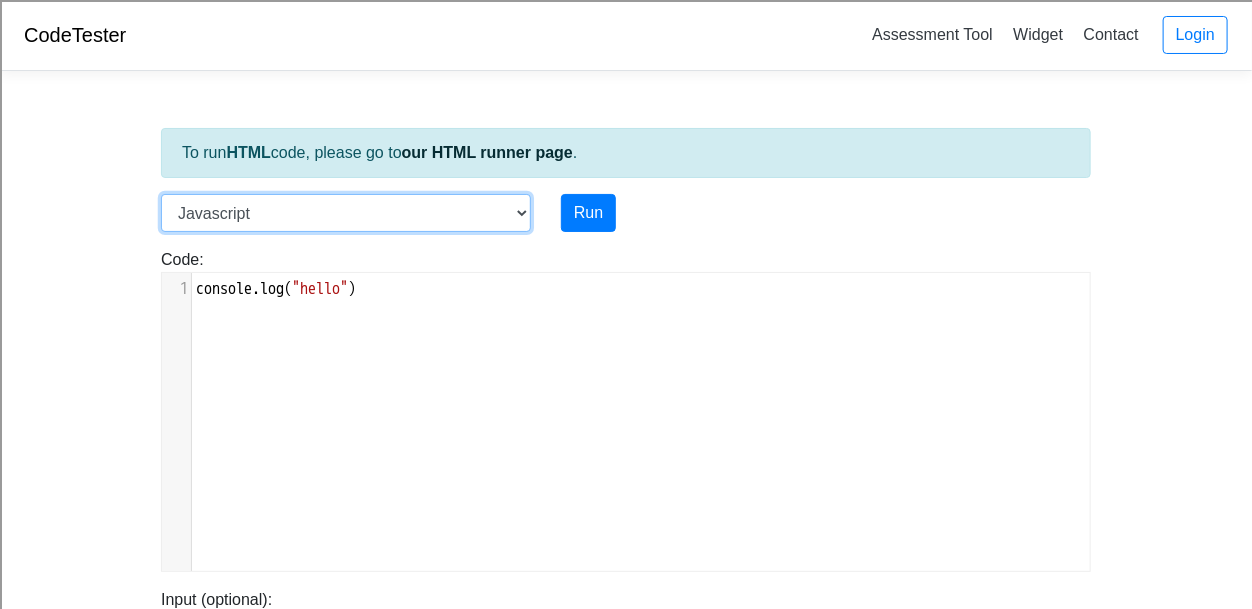 click on "C
C++
Go
Java
Javascript
Python
Ruby" at bounding box center [346, 213] 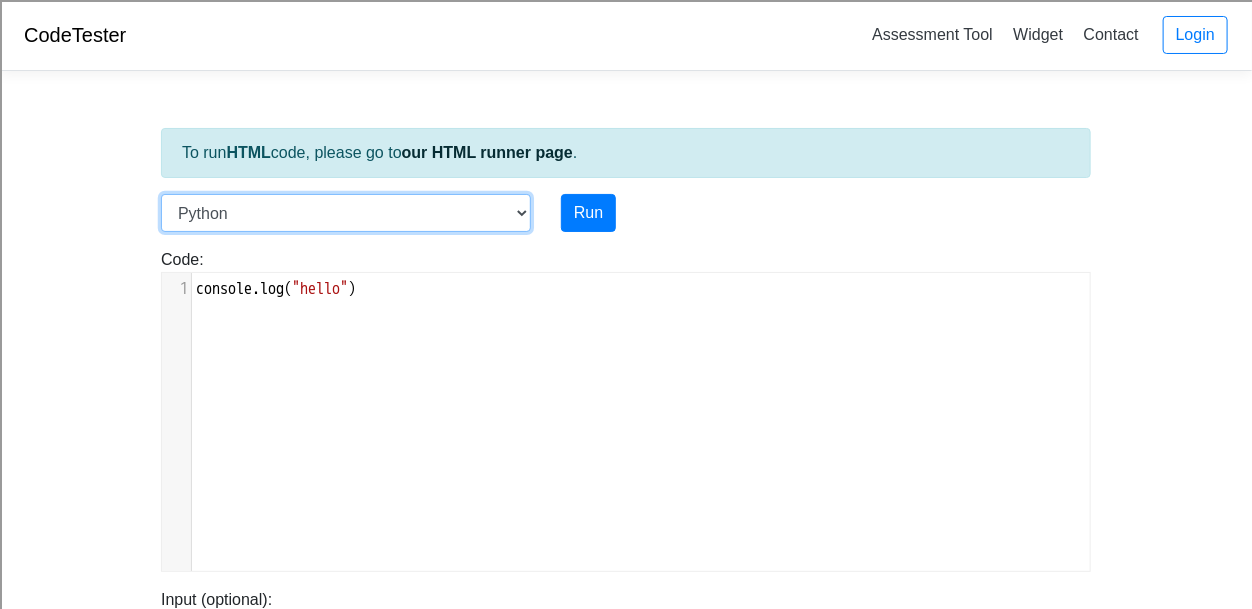 click on "C
C++
Go
Java
Javascript
Python
Ruby" at bounding box center (346, 213) 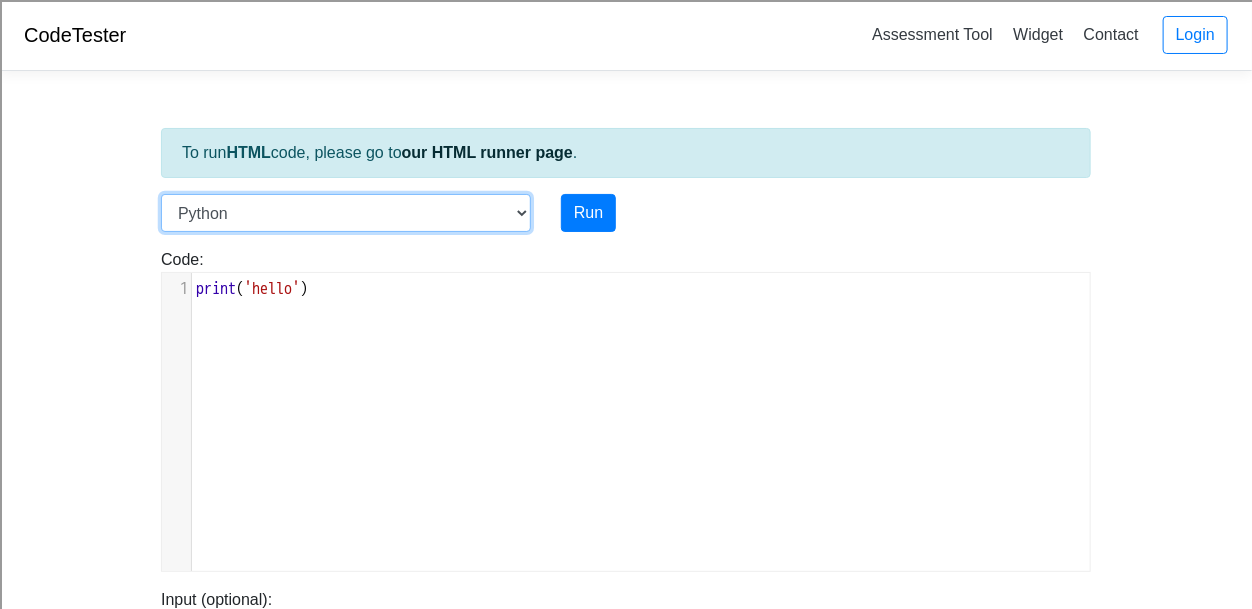 click on "C
C++
Go
Java
Javascript
Python
Ruby" at bounding box center (346, 213) 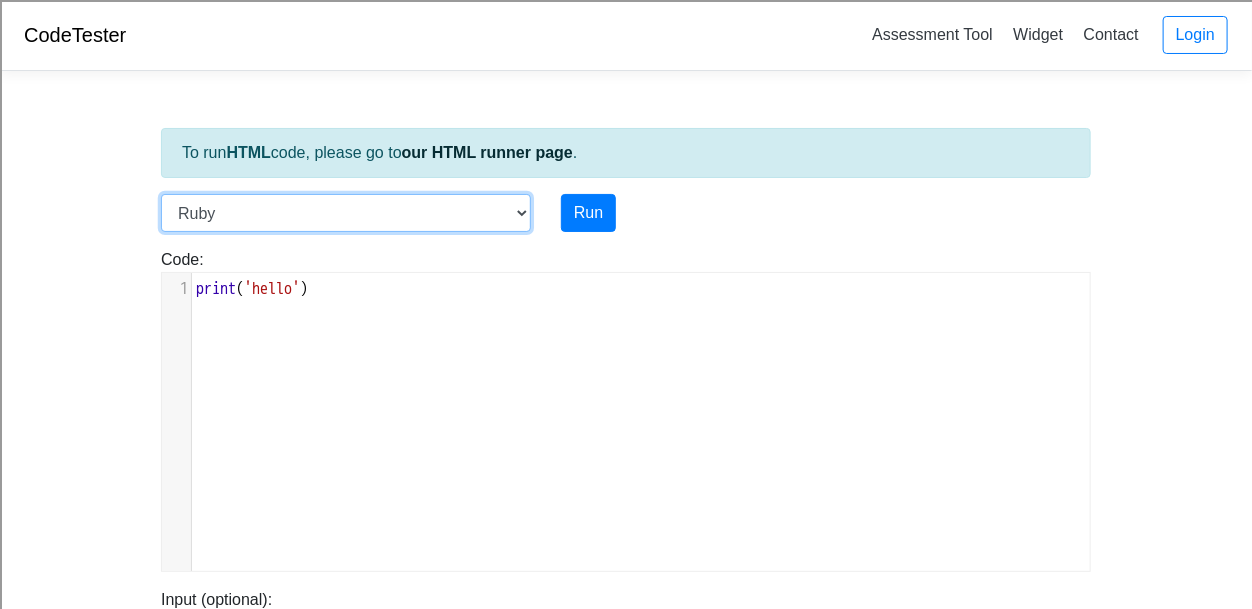 click on "C
C++
Go
Java
Javascript
Python
Ruby" at bounding box center [346, 213] 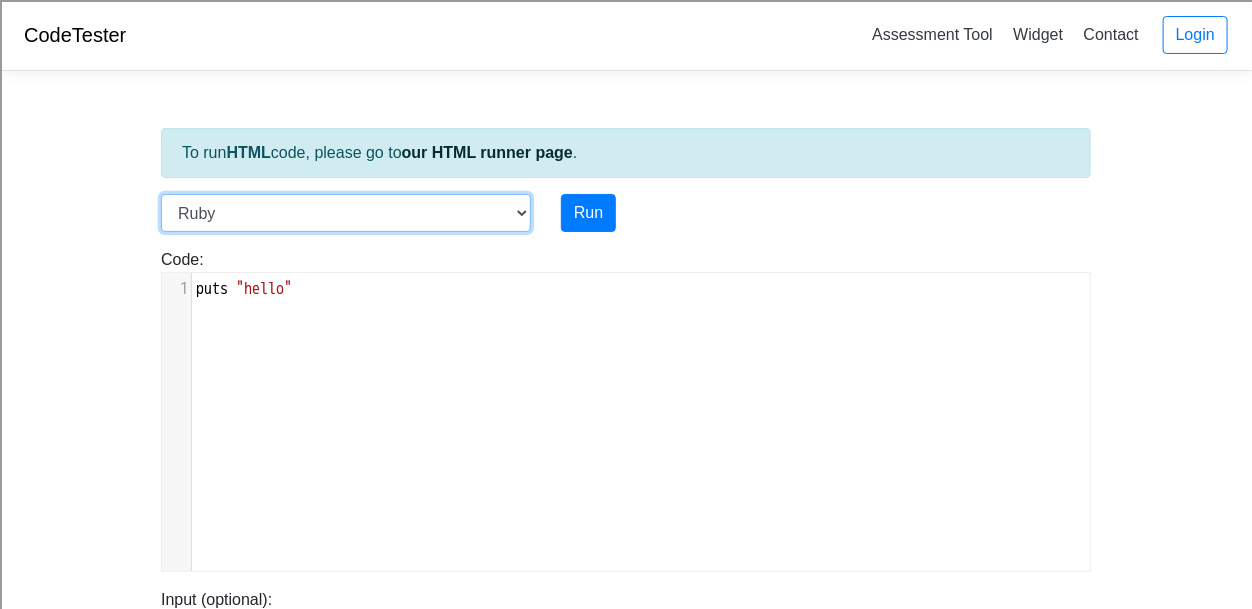 click on "C
C++
Go
Java
Javascript
Python
Ruby" at bounding box center (346, 213) 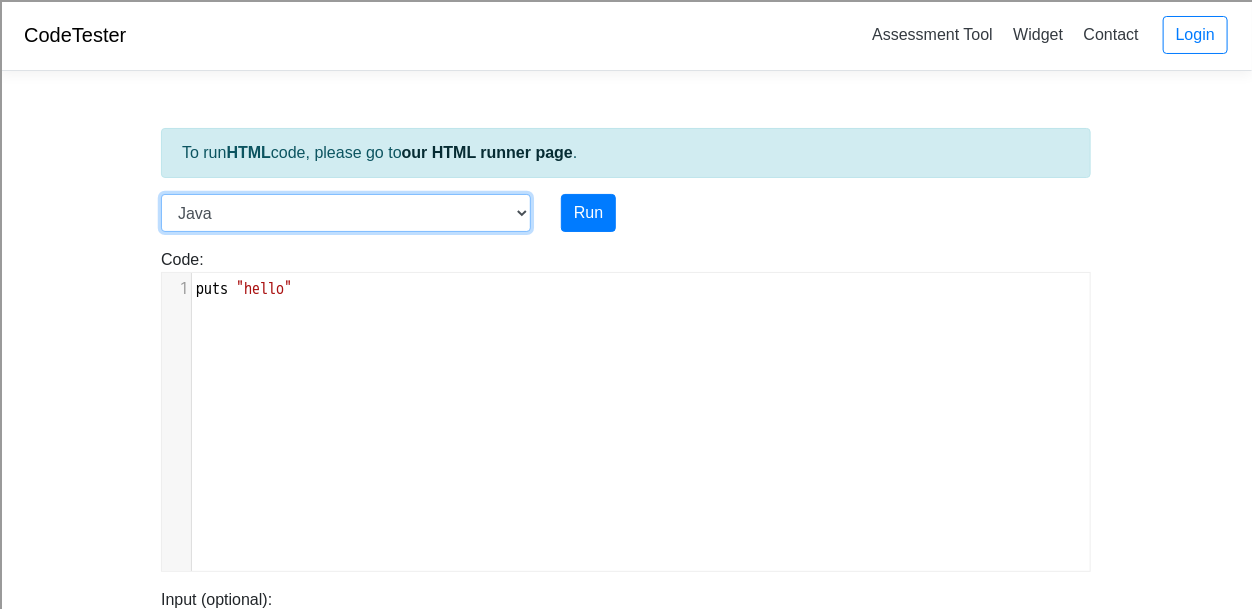 click on "C
C++
Go
Java
Javascript
Python
Ruby" at bounding box center [346, 213] 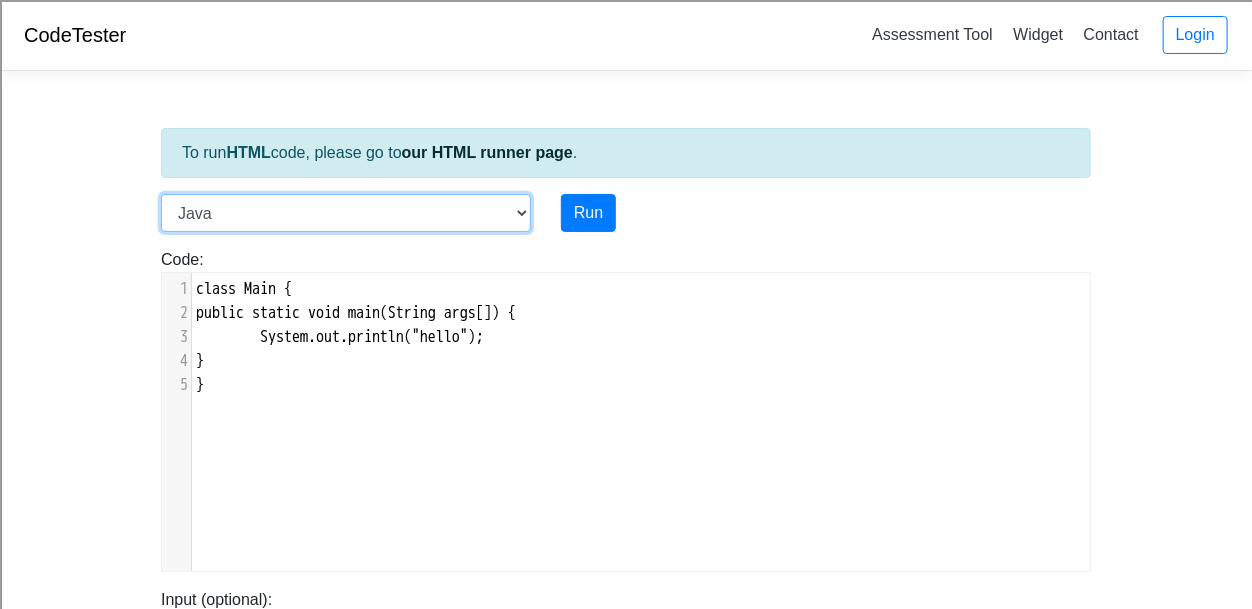 click on "C
C++
Go
Java
Javascript
Python
Ruby" at bounding box center (346, 213) 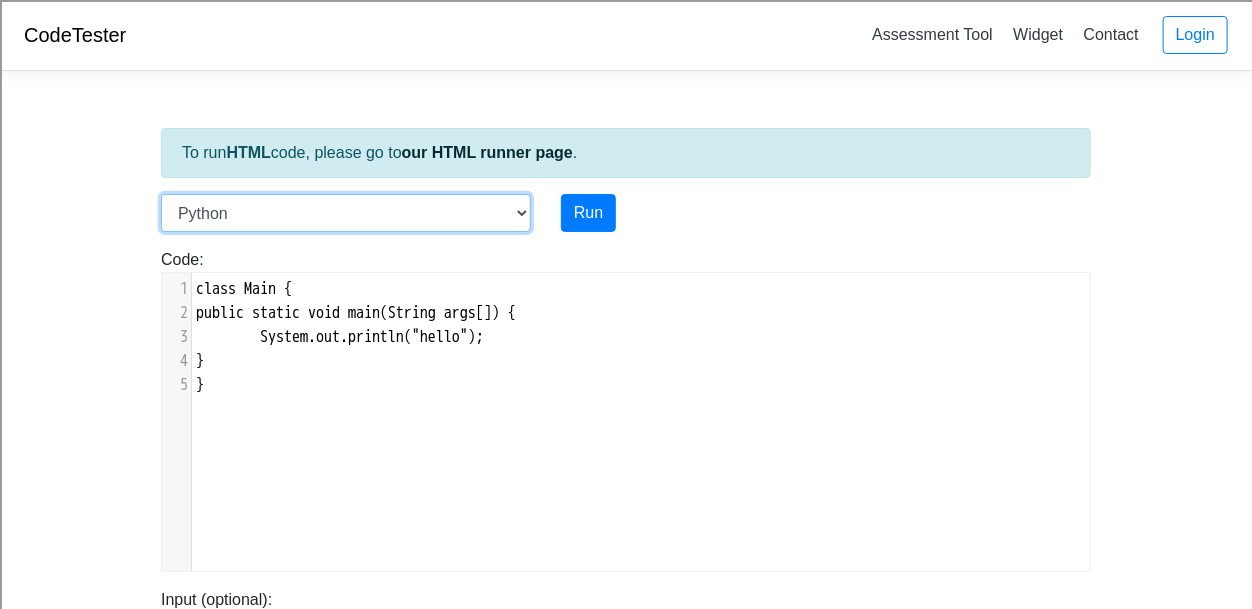 click on "C
C++
Go
Java
Javascript
Python
Ruby" at bounding box center (346, 213) 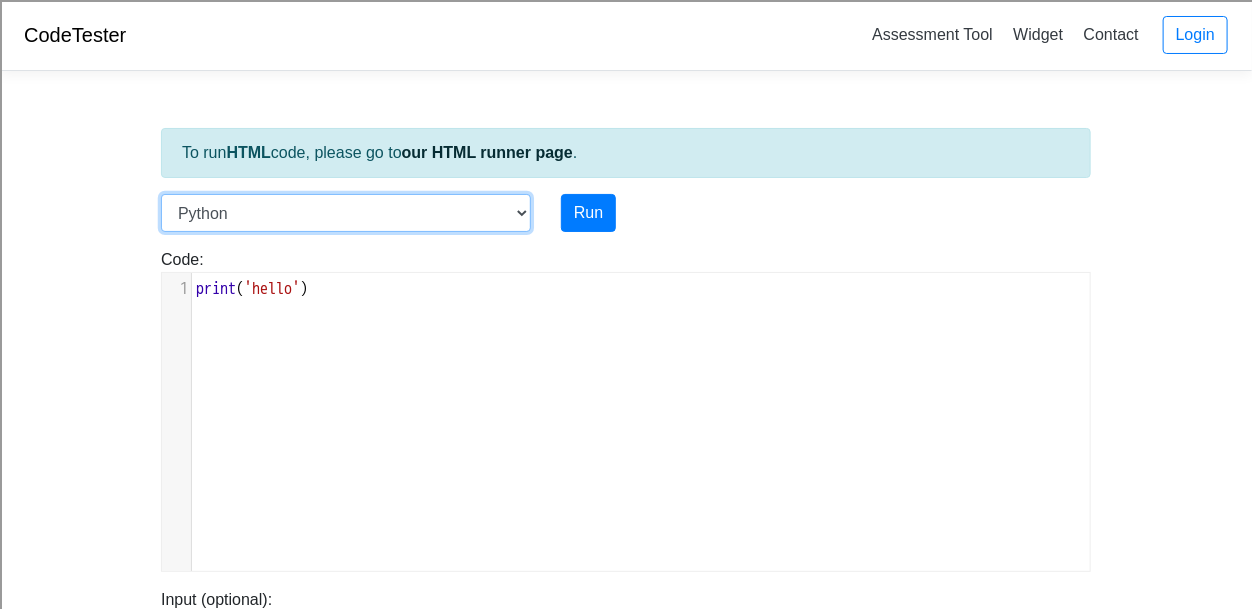 click on "C
C++
Go
Java
Javascript
Python
Ruby" at bounding box center [346, 213] 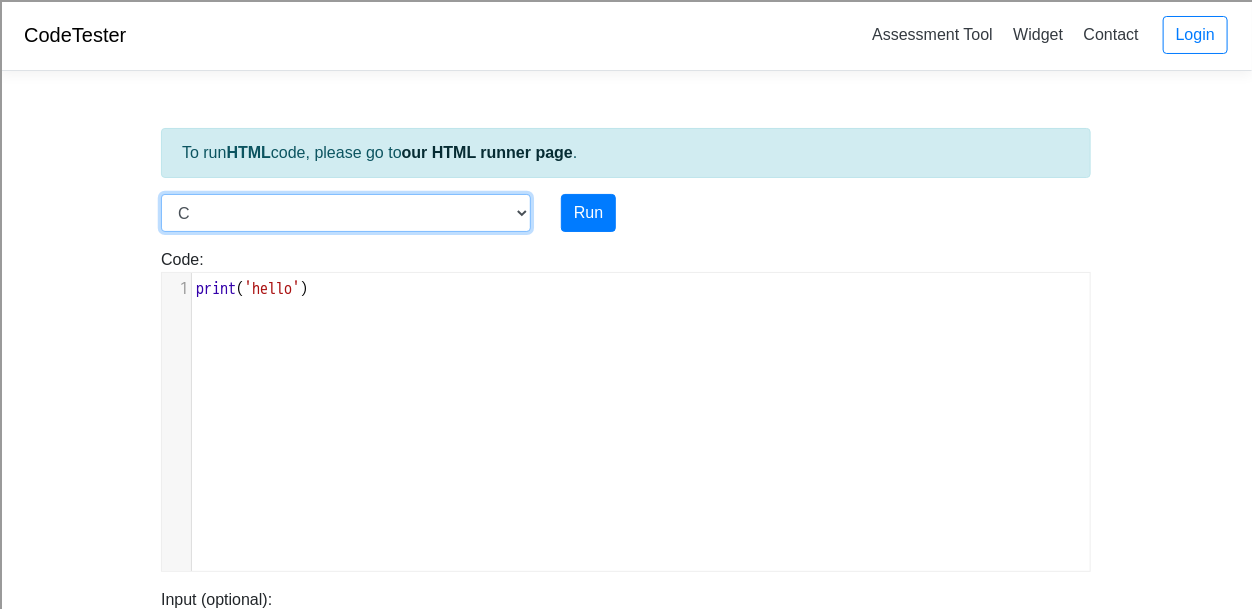 click on "C
C++
Go
Java
Javascript
Python
Ruby" at bounding box center (346, 213) 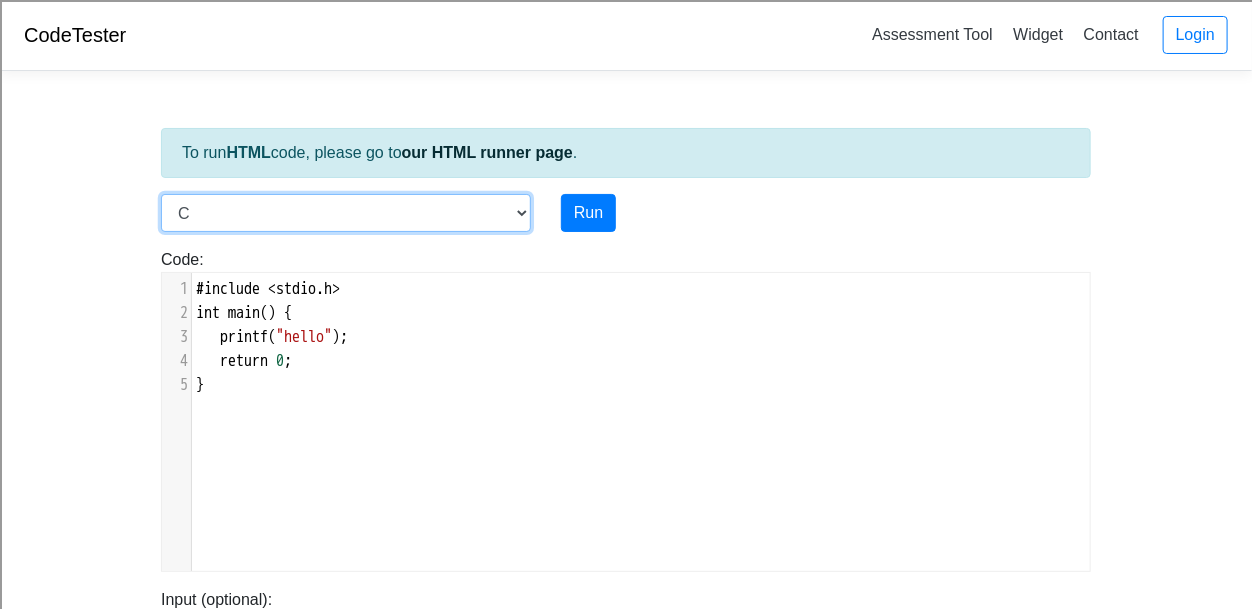 click on "C
C++
Go
Java
Javascript
Python
Ruby" at bounding box center [346, 213] 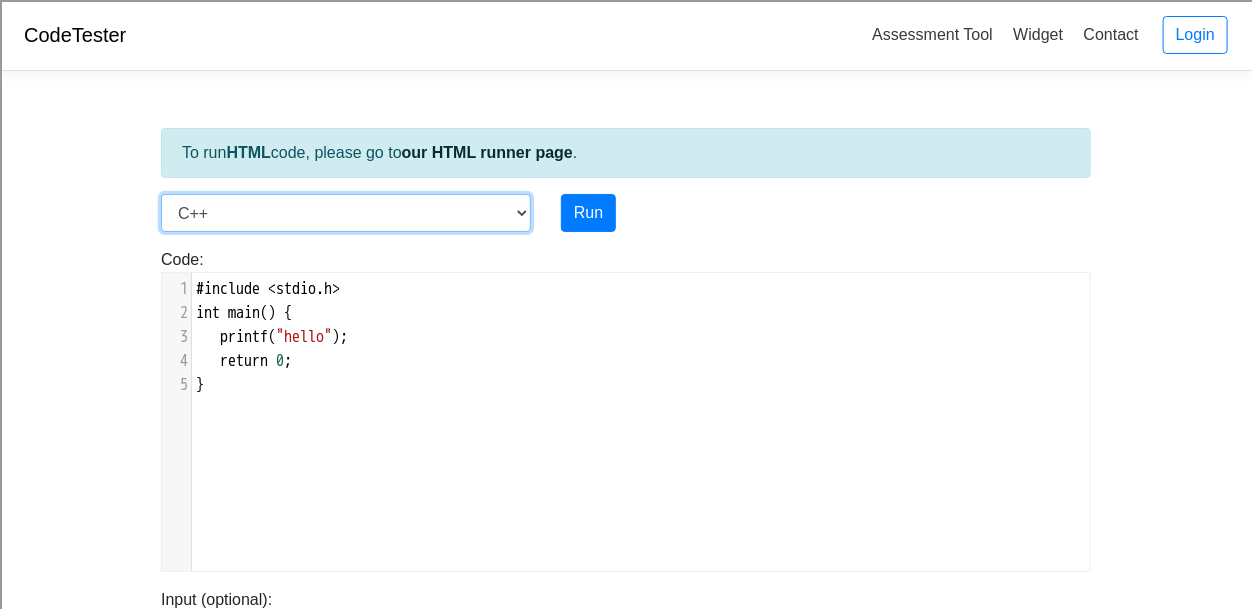 click on "C
C++
Go
Java
Javascript
Python
Ruby" at bounding box center (346, 213) 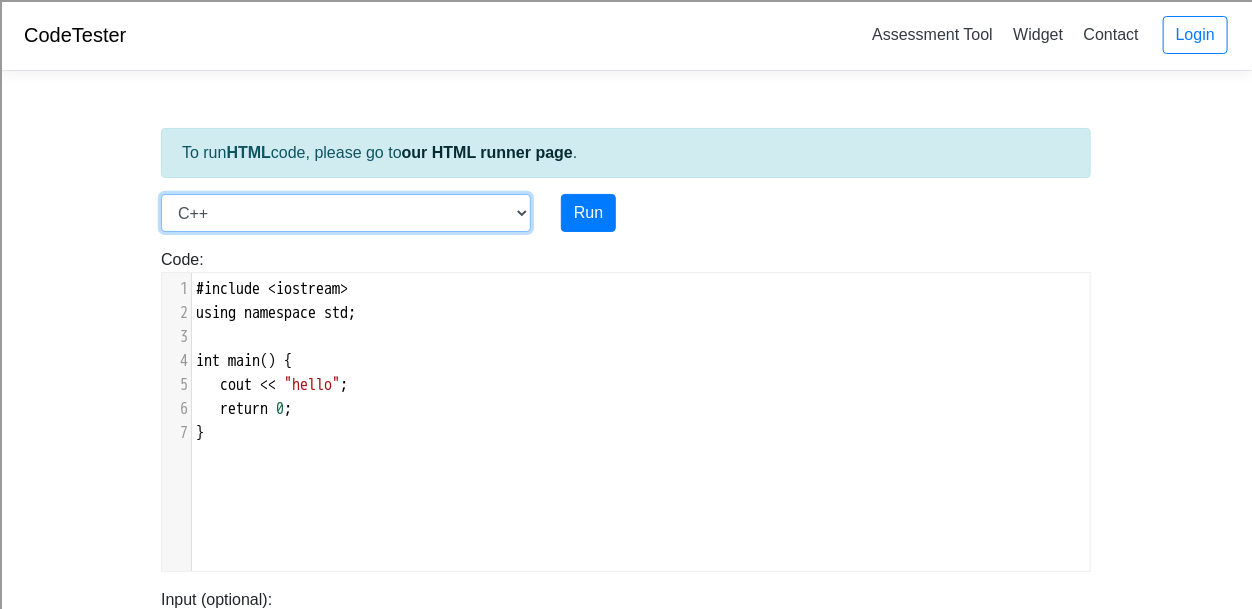 click on "C
C++
Go
Java
Javascript
Python
Ruby" at bounding box center (346, 213) 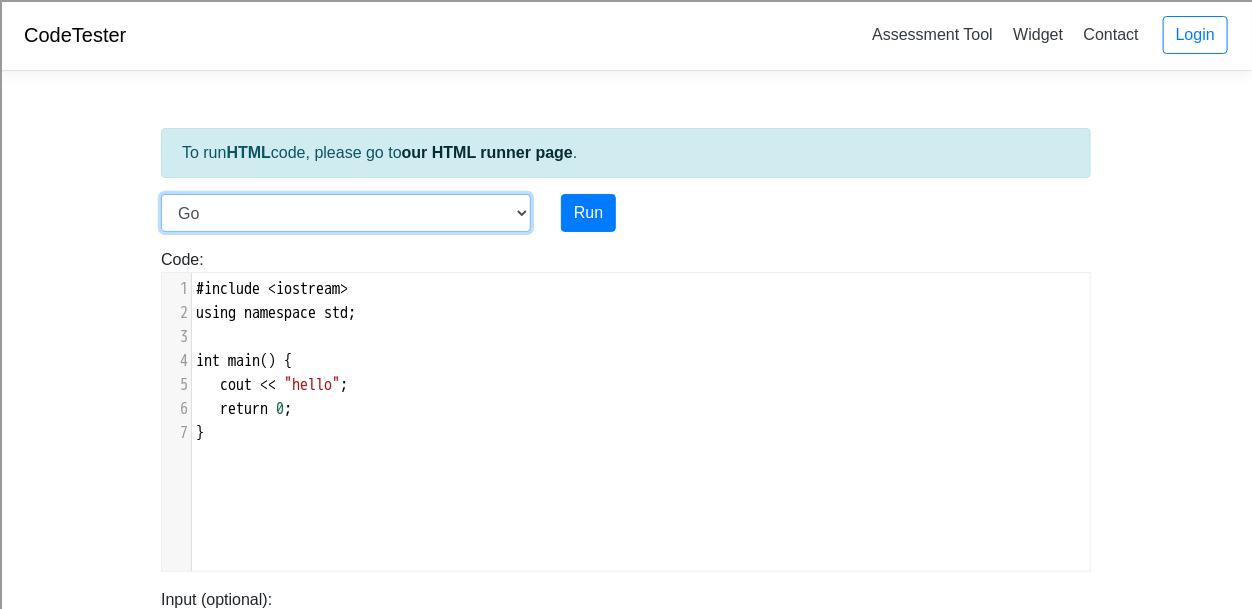 click on "C
C++
Go
Java
Javascript
Python
Ruby" at bounding box center (346, 213) 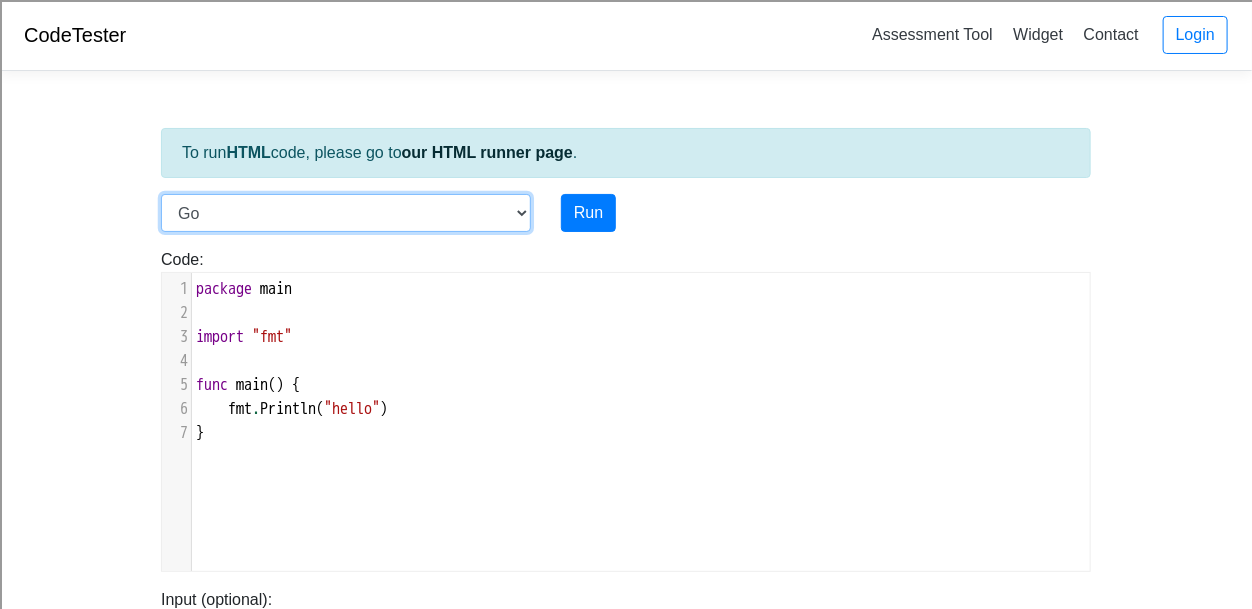click on "C
C++
Go
Java
Javascript
Python
Ruby" at bounding box center [346, 213] 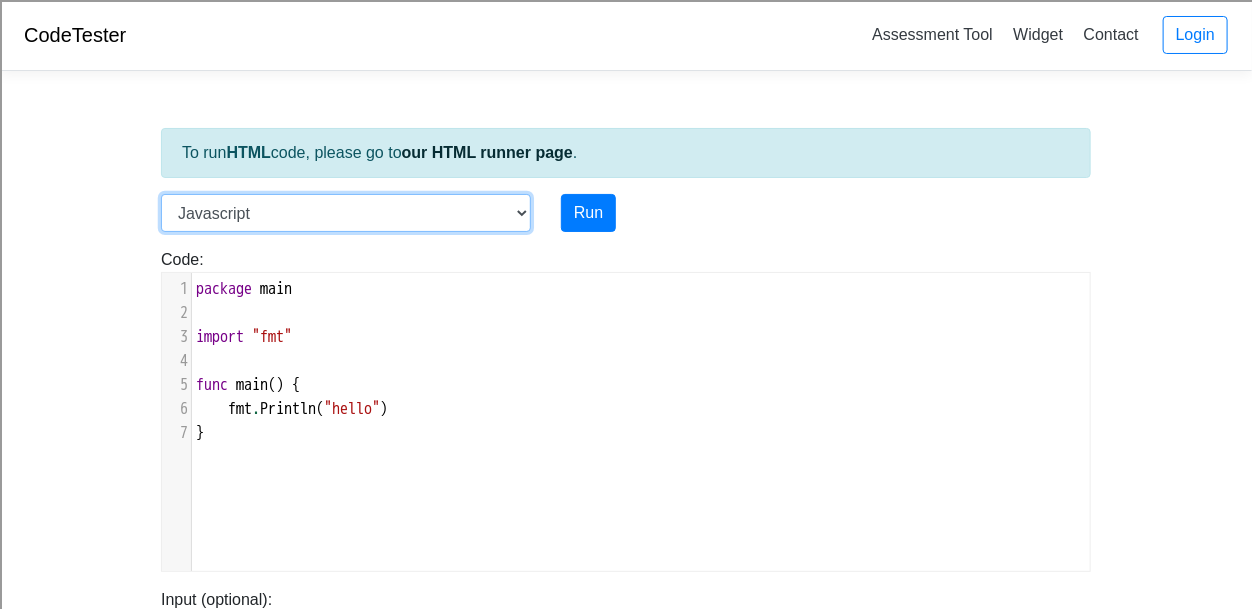 click on "C
C++
Go
Java
Javascript
Python
Ruby" at bounding box center [346, 213] 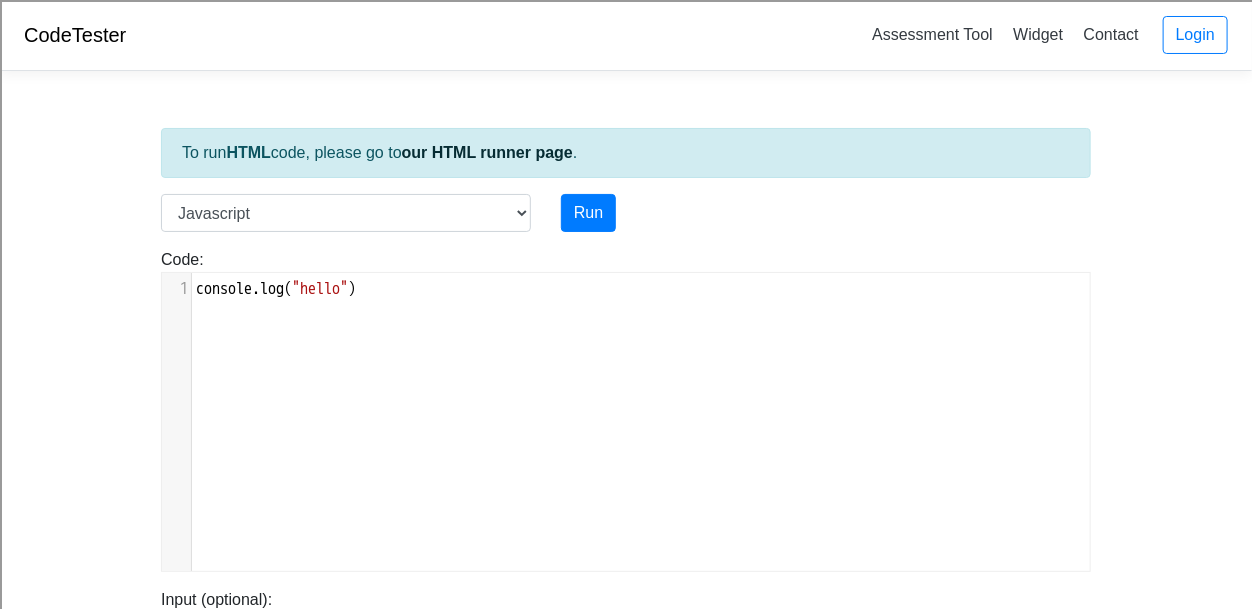 click on "Code:
console.log("hello") xxxxxxxxxx   1 console . log ( "hello" )" at bounding box center (626, 402) 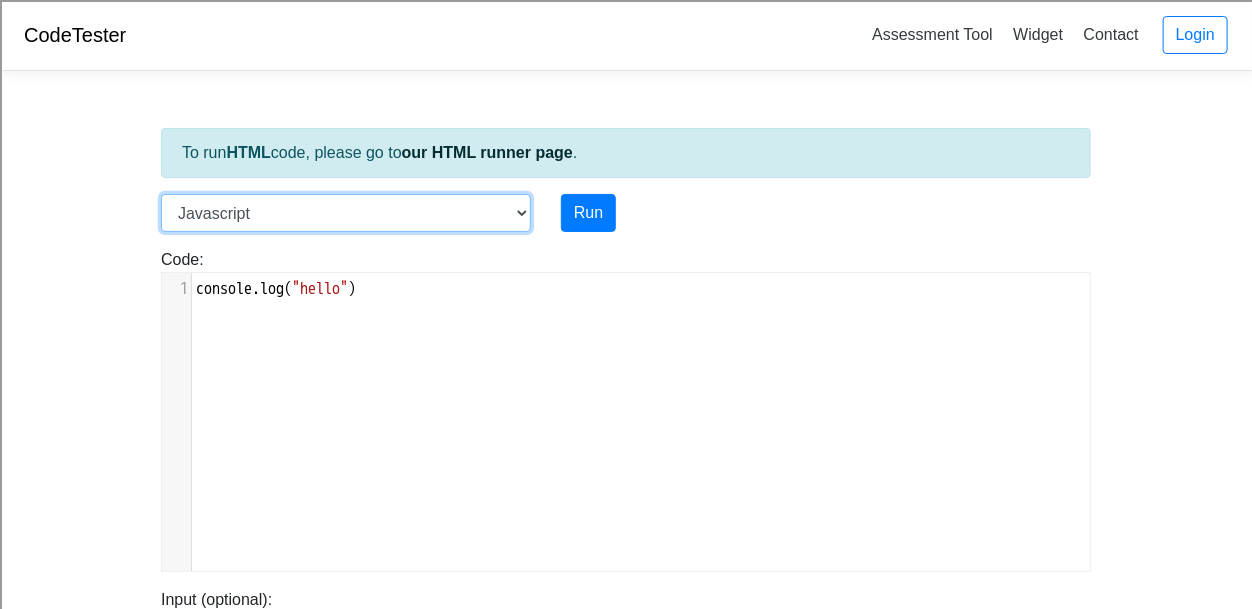 click on "C
C++
Go
Java
Javascript
Python
Ruby" at bounding box center [346, 213] 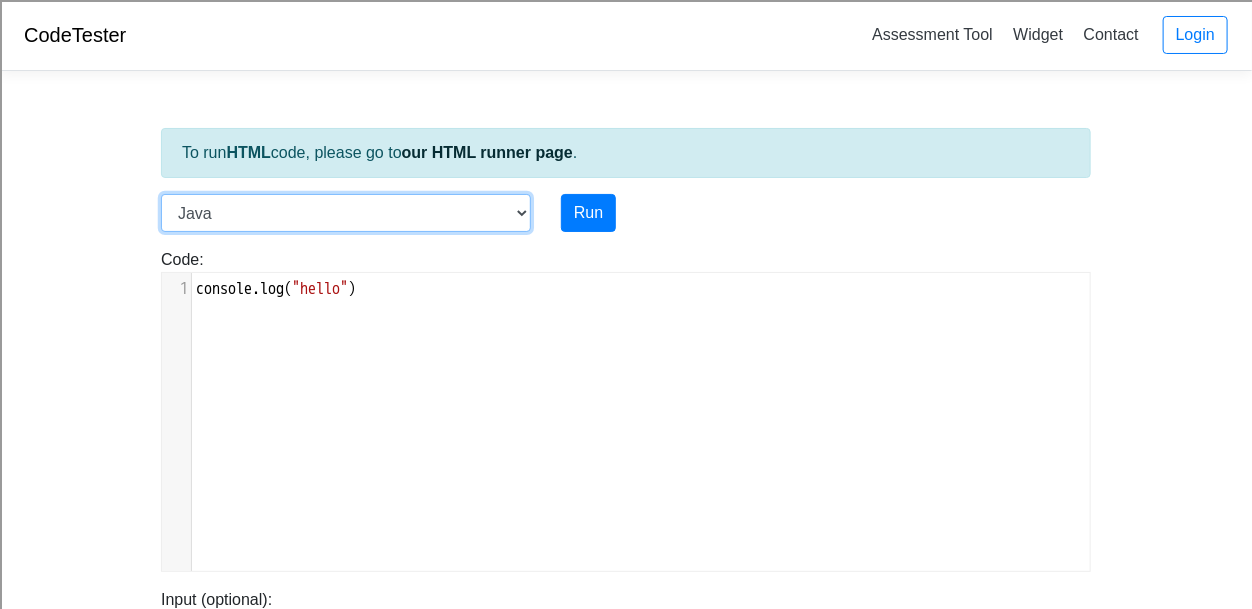 click on "C
C++
Go
Java
Javascript
Python
Ruby" at bounding box center [346, 213] 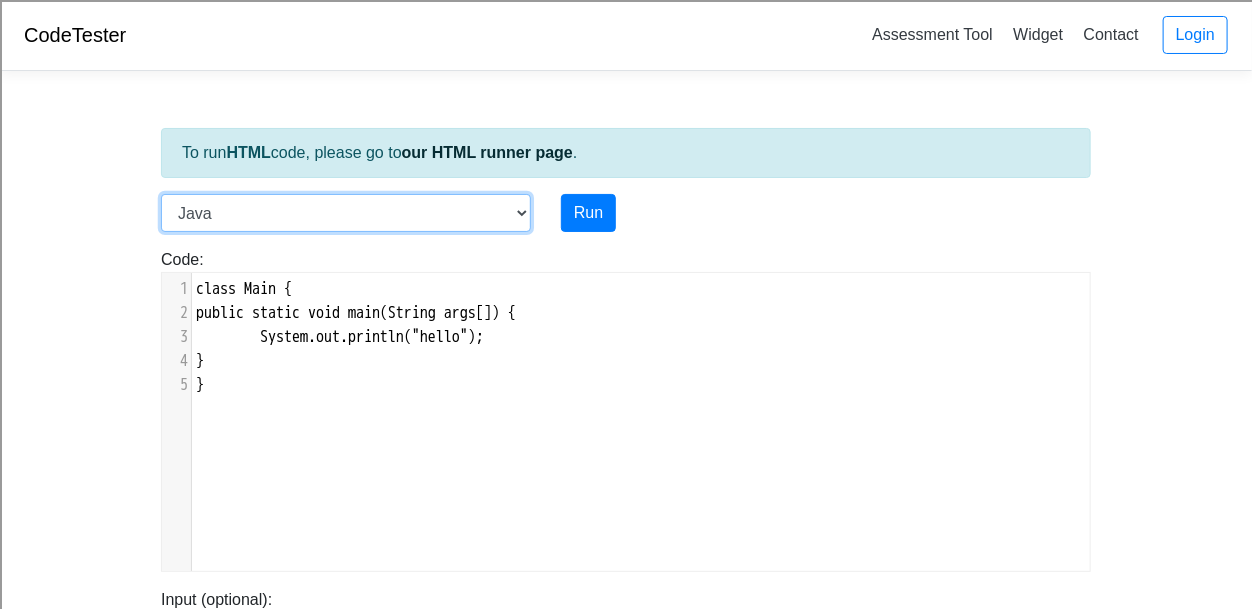 scroll, scrollTop: 10, scrollLeft: 0, axis: vertical 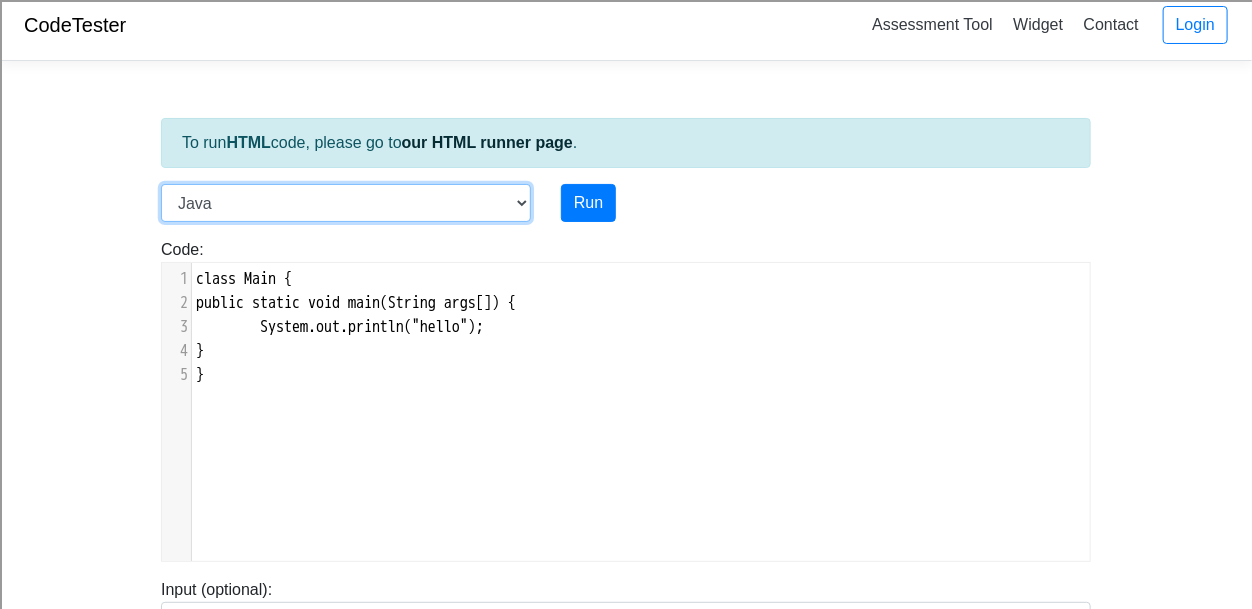 click on "C
C++
Go
Java
Javascript
Python
Ruby" at bounding box center [346, 203] 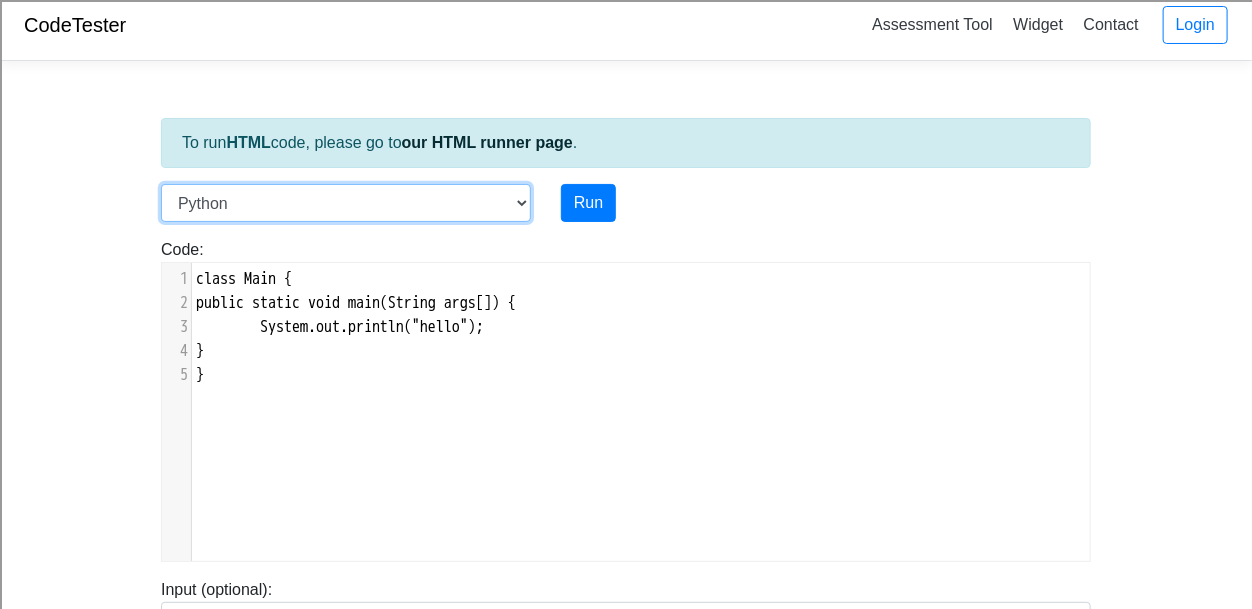 click on "C
C++
Go
Java
Javascript
Python
Ruby" at bounding box center (346, 203) 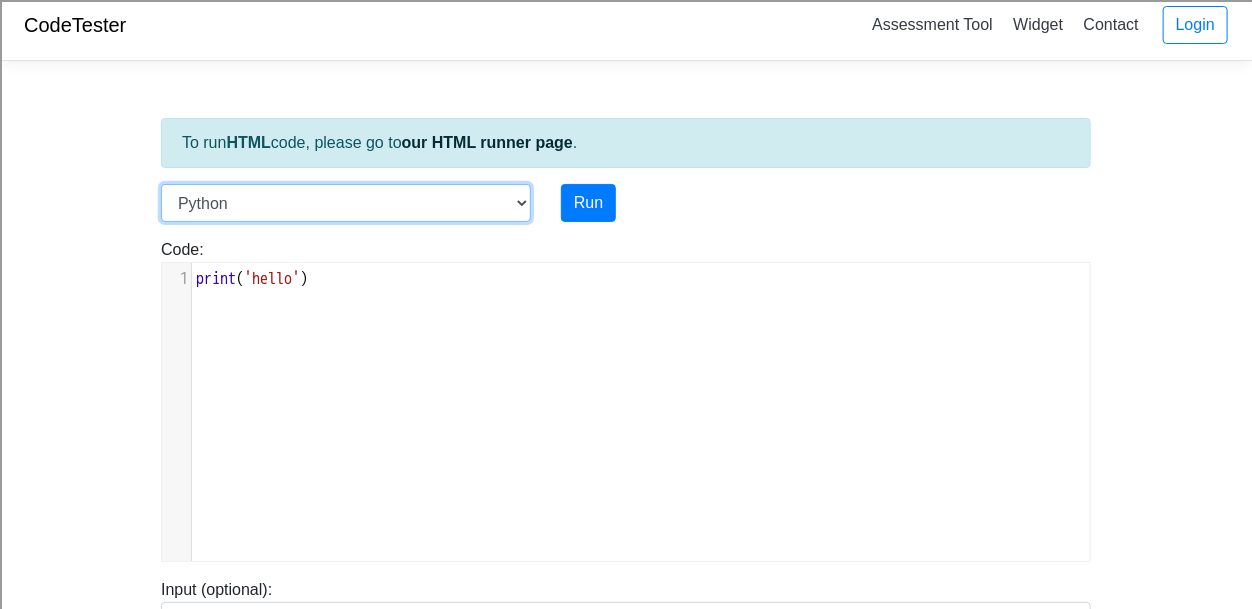 click on "C
C++
Go
Java
Javascript
Python
Ruby" at bounding box center (346, 203) 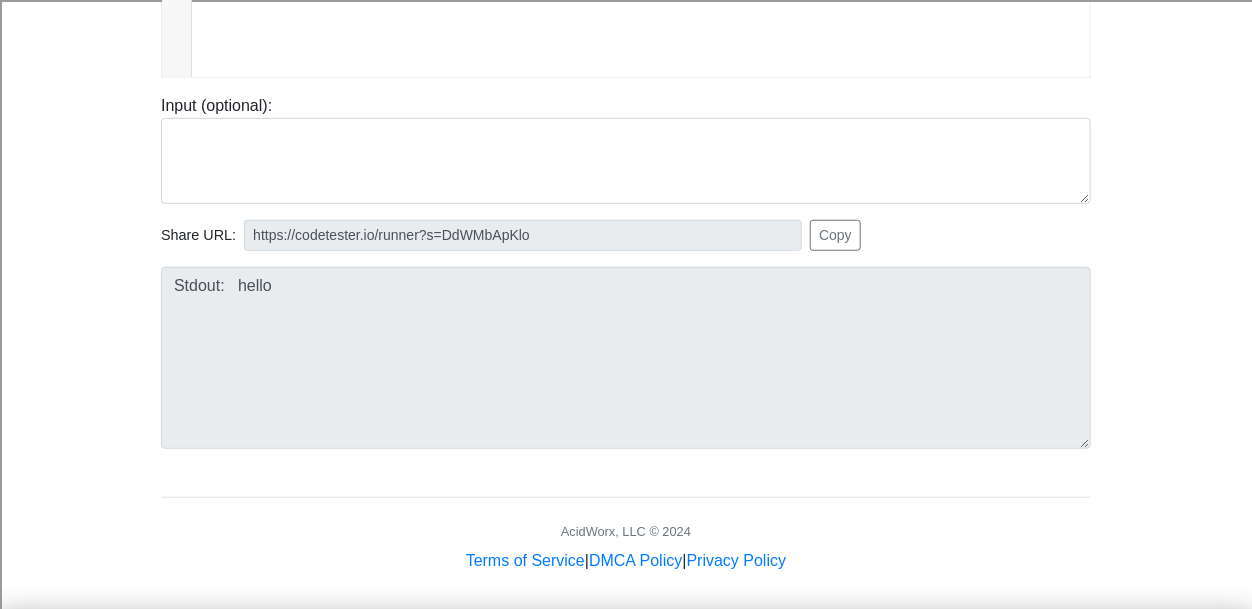 scroll, scrollTop: 505, scrollLeft: 0, axis: vertical 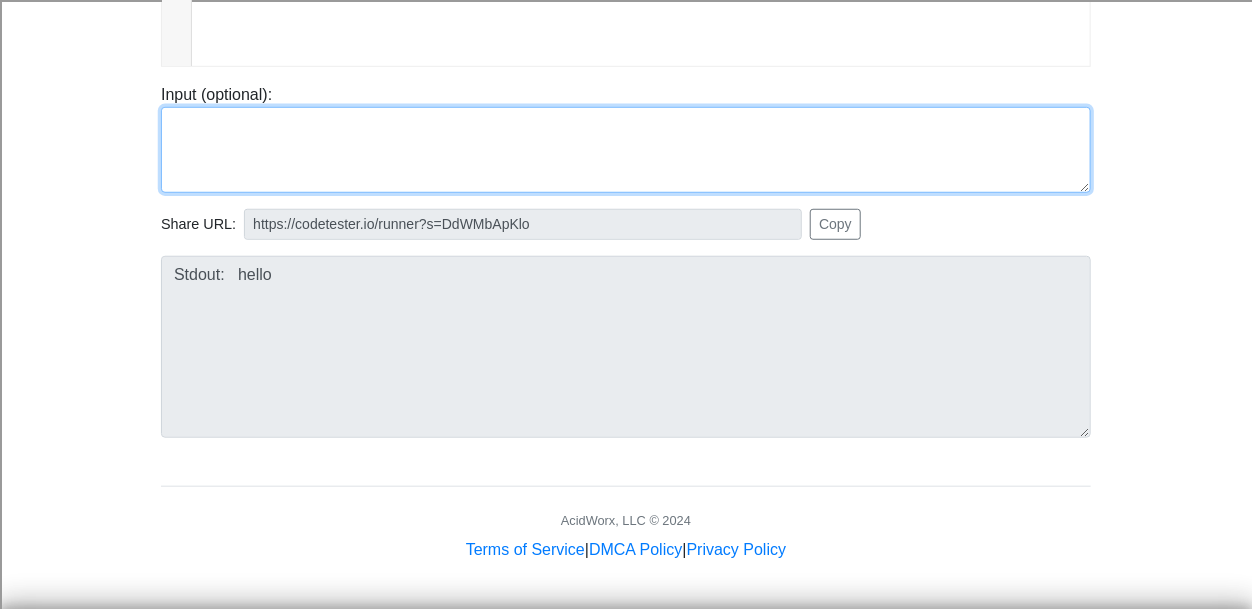 click at bounding box center (626, 150) 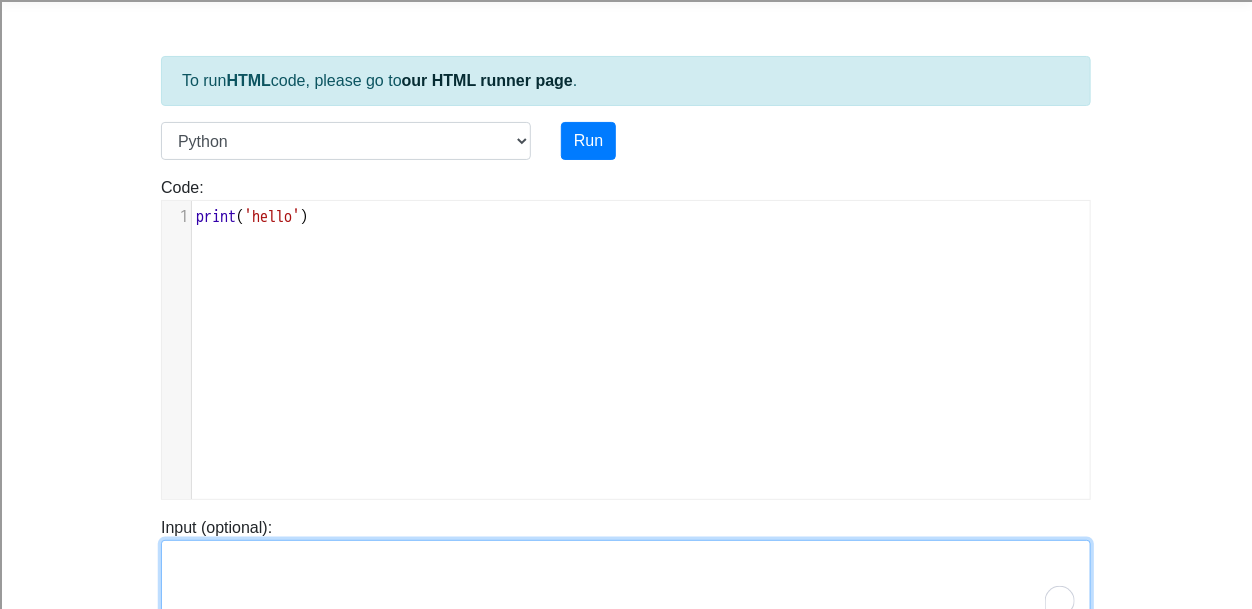 scroll, scrollTop: 73, scrollLeft: 0, axis: vertical 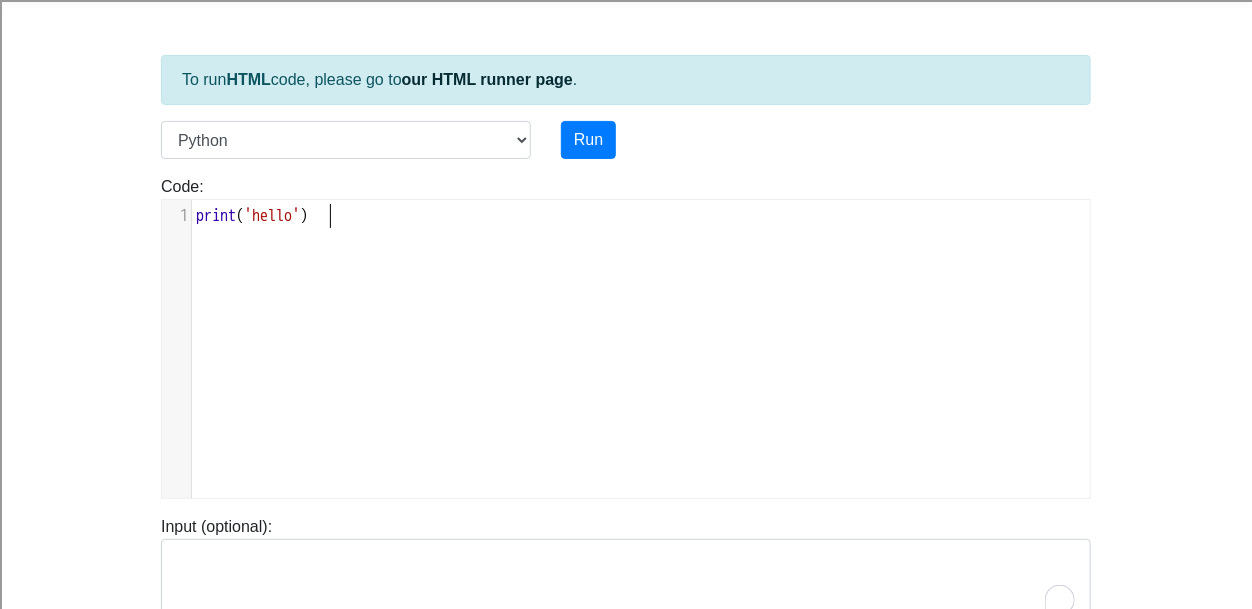 click on "xxxxxxxxxx   1 print ( 'hello' )" at bounding box center (641, 364) 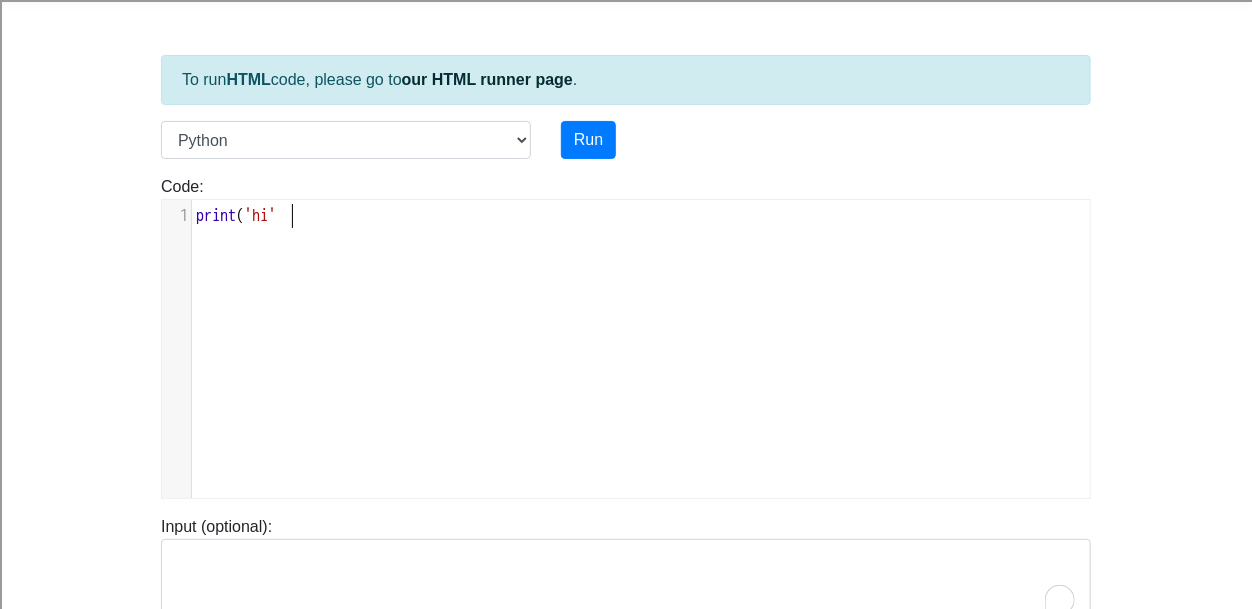 scroll, scrollTop: 8, scrollLeft: 38, axis: both 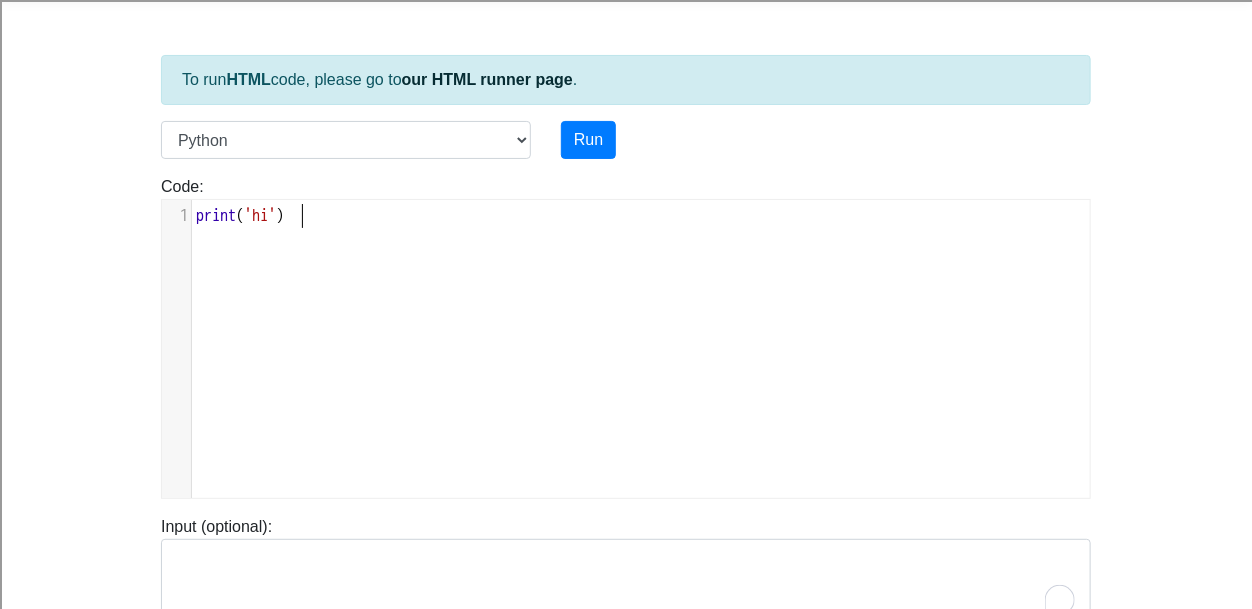 type on "hi')" 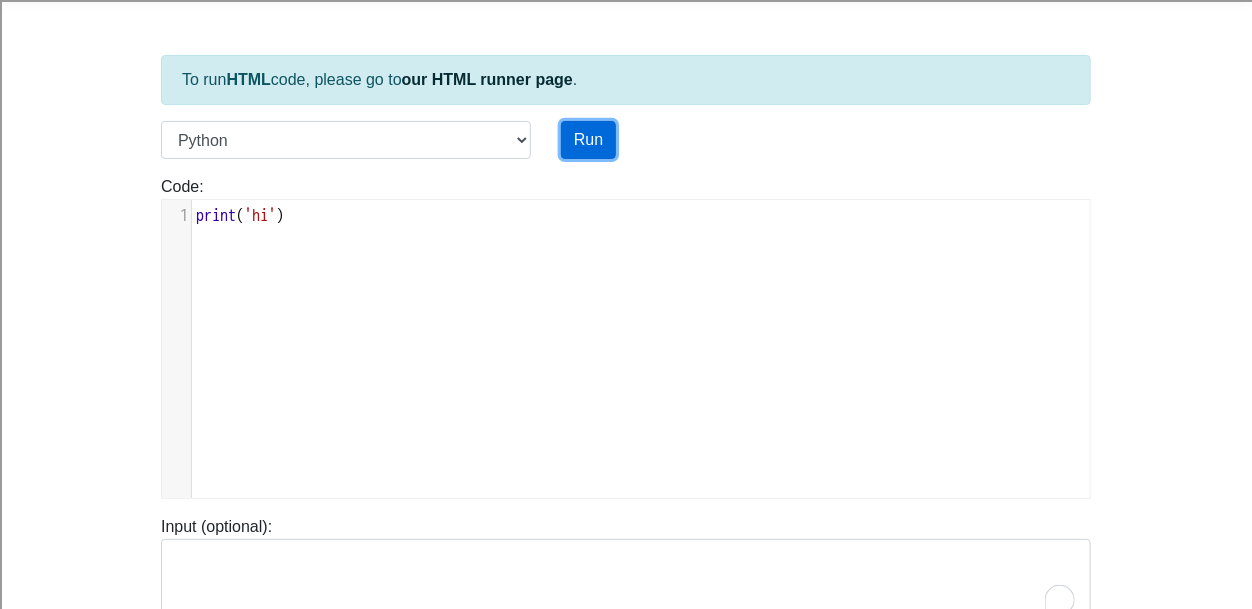 click on "Run" at bounding box center [588, 140] 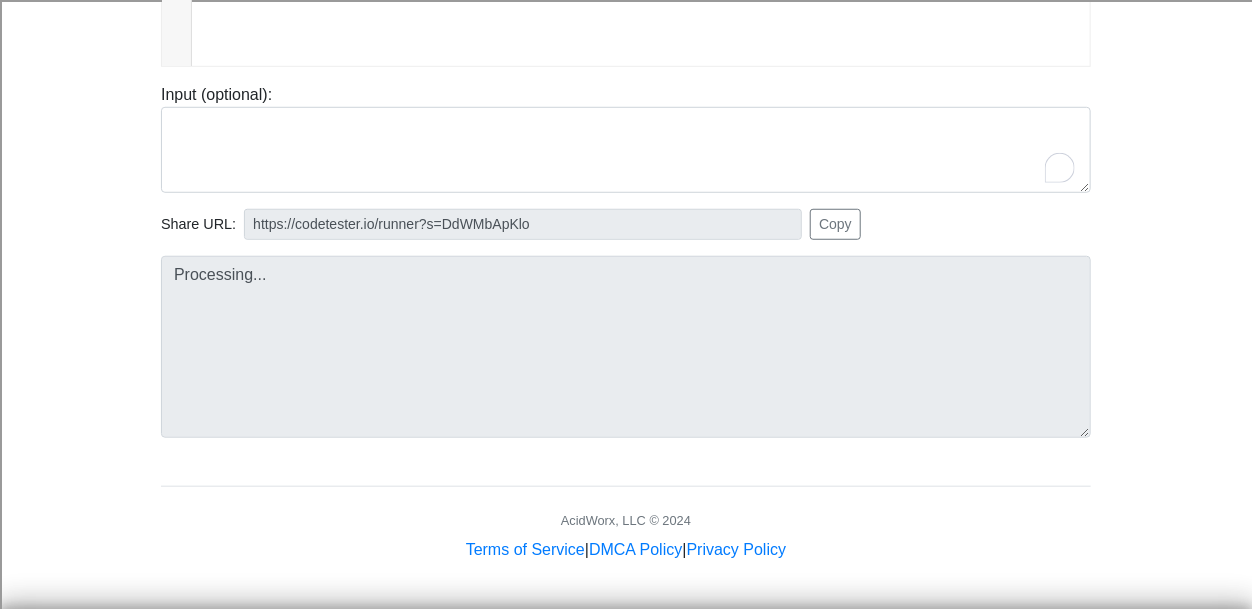 scroll, scrollTop: 500, scrollLeft: 0, axis: vertical 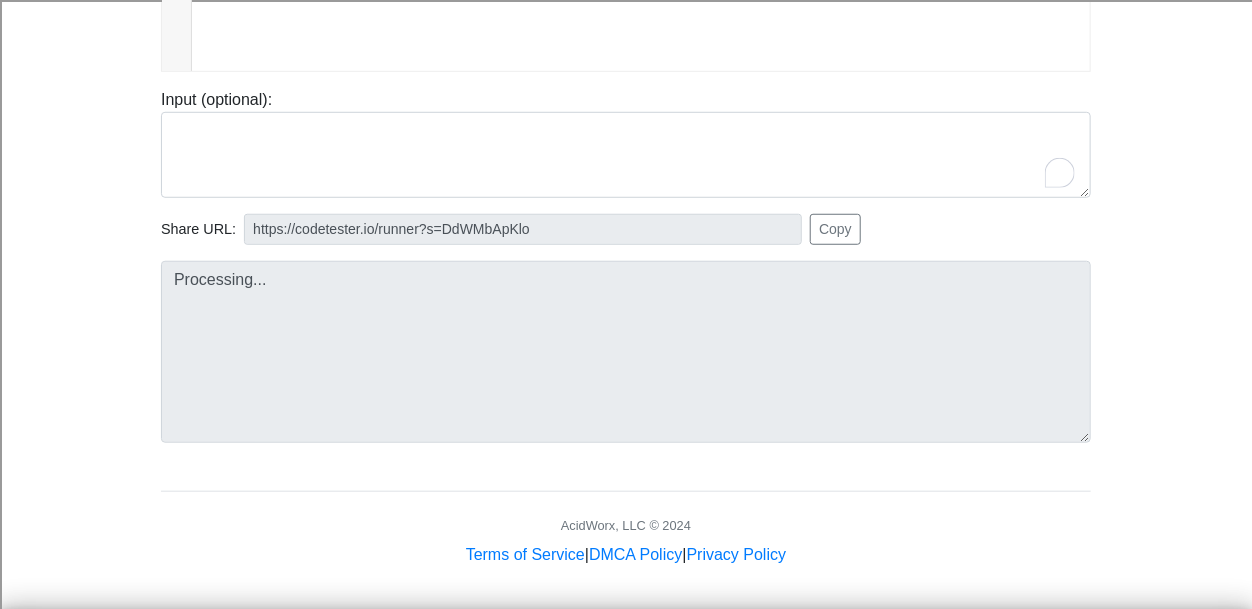 type on "https://codetester.io/runner?s=64zoB63jXb" 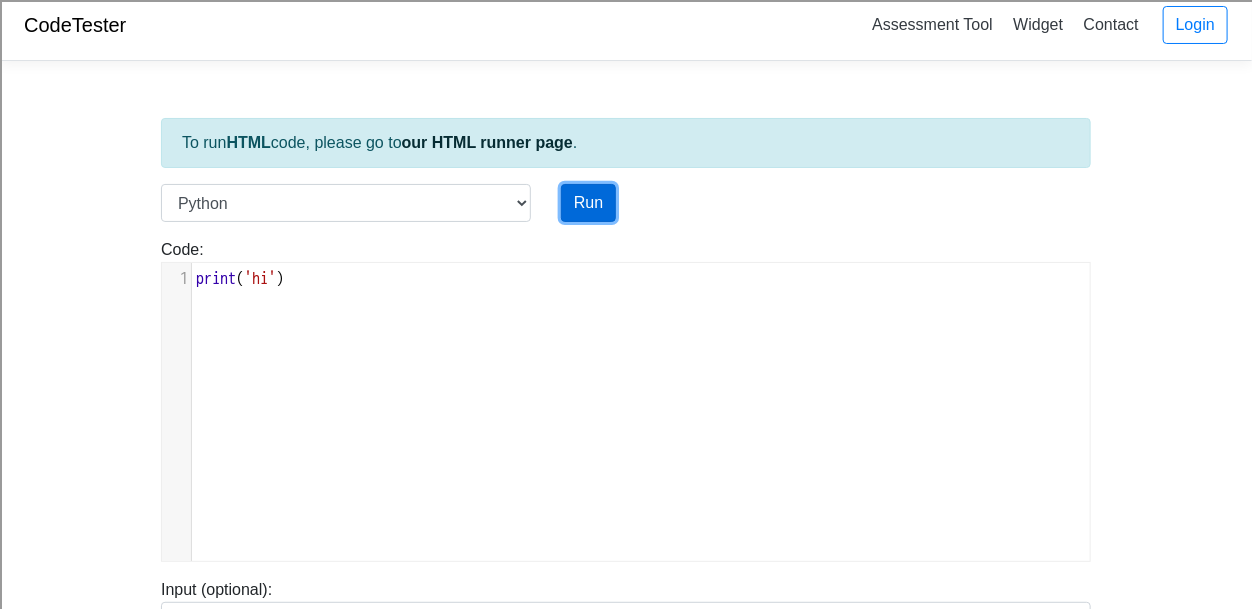 scroll, scrollTop: 14, scrollLeft: 0, axis: vertical 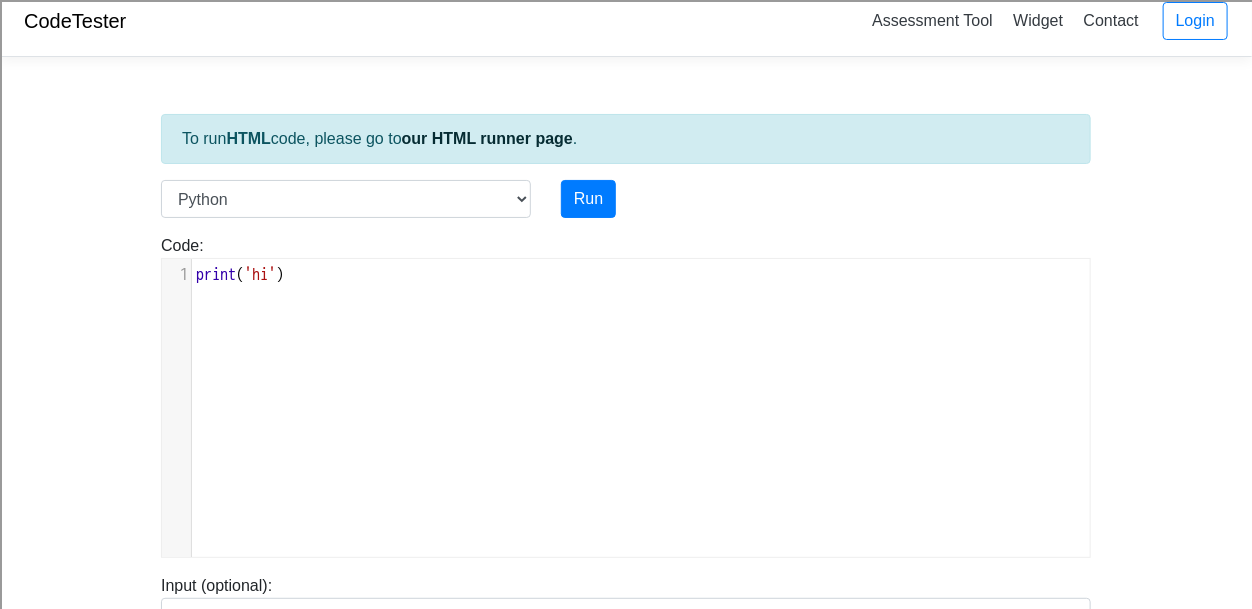 click on "'hi'" at bounding box center [260, 275] 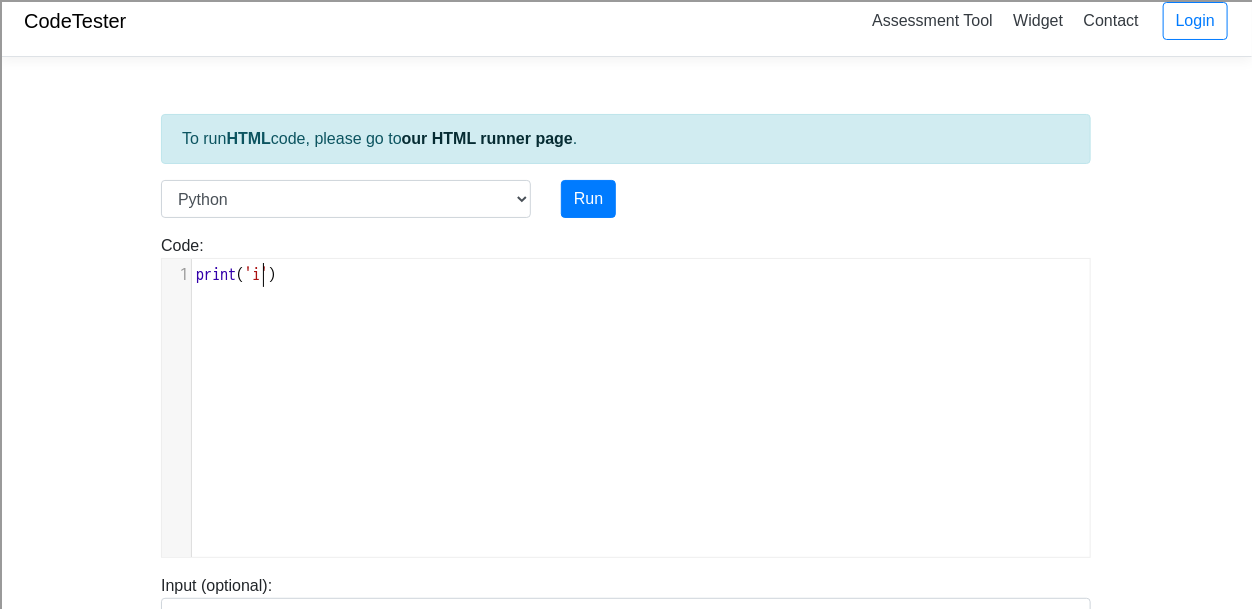 type on "H" 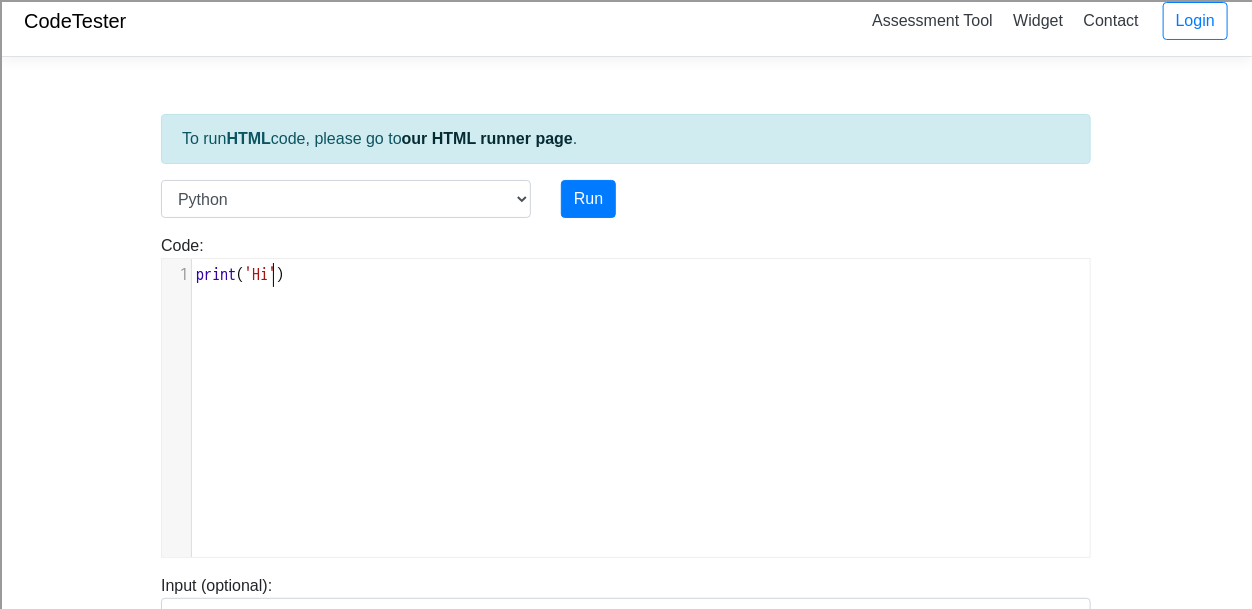 scroll, scrollTop: 8, scrollLeft: 9, axis: both 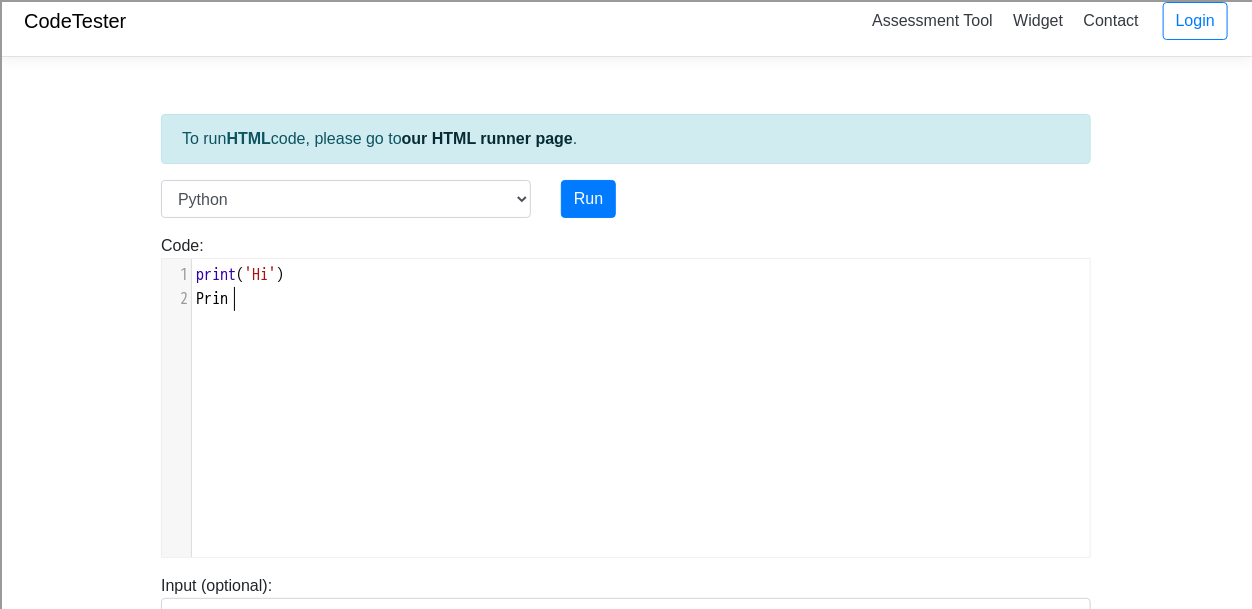 type on "Print" 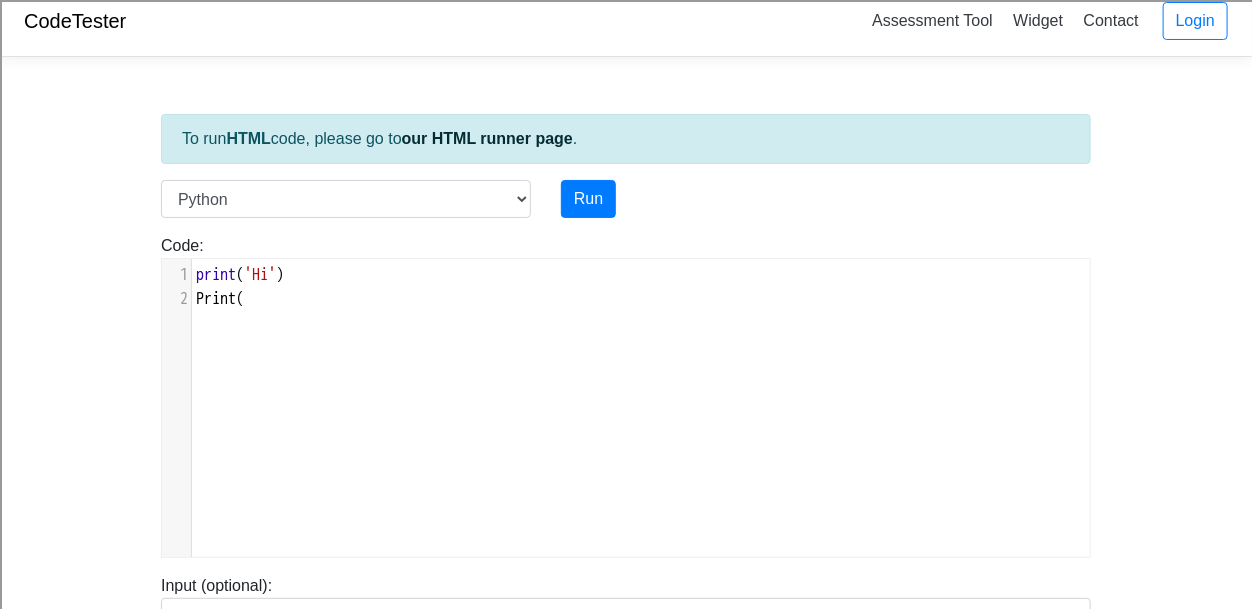 scroll, scrollTop: 8, scrollLeft: 18, axis: both 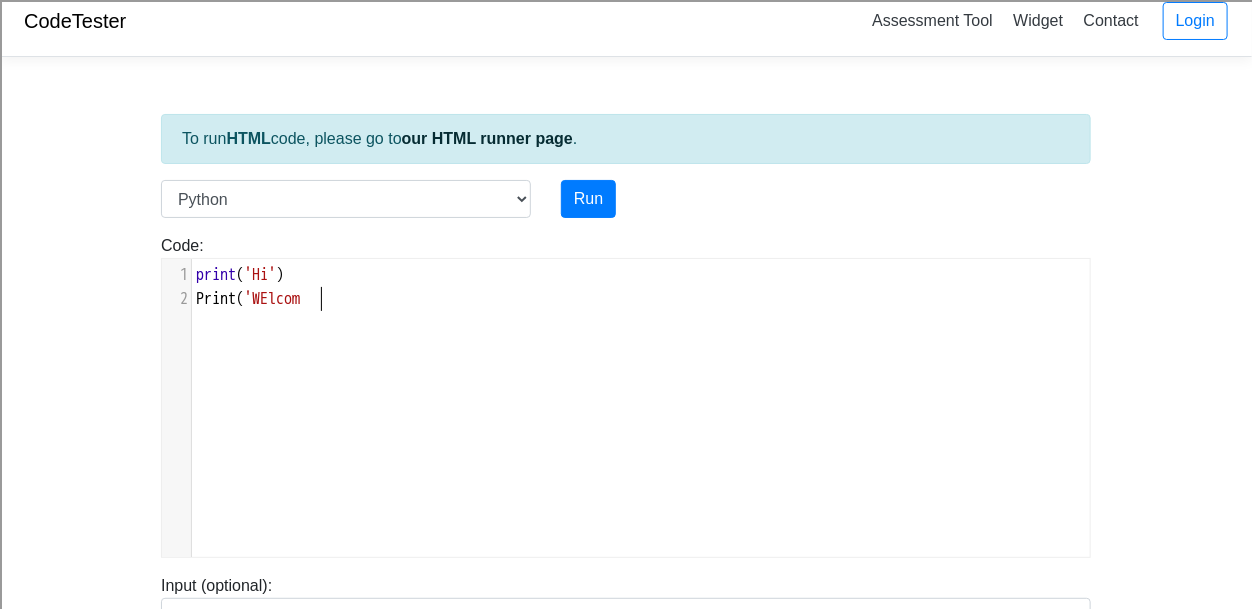 type on "('WElcome" 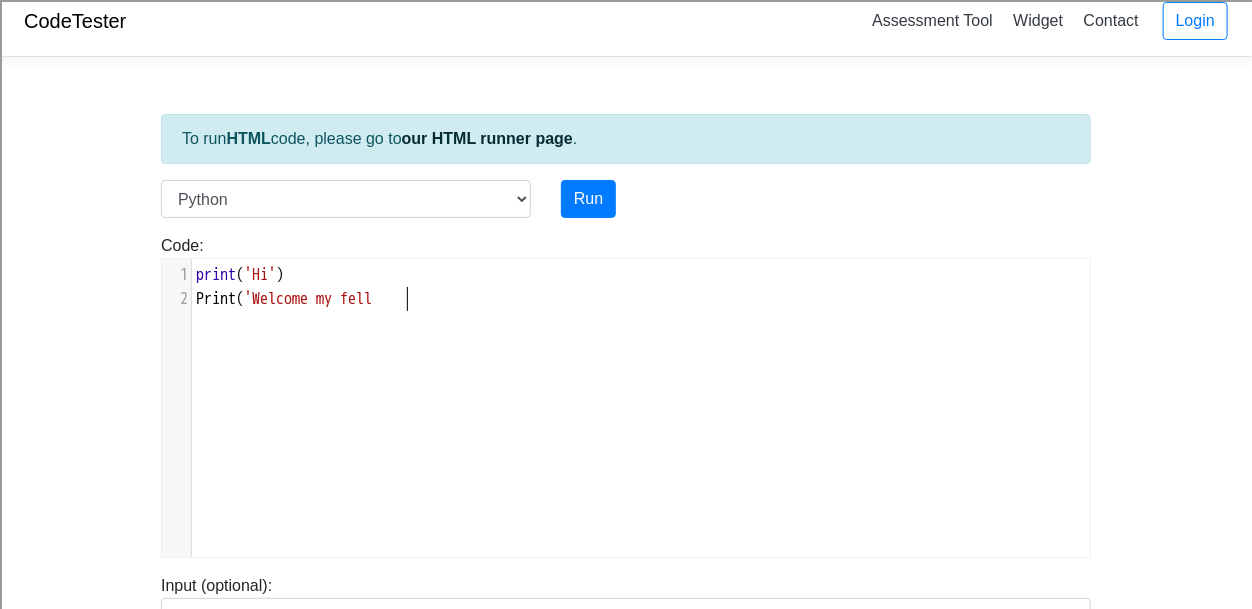type on "elcome my fellw" 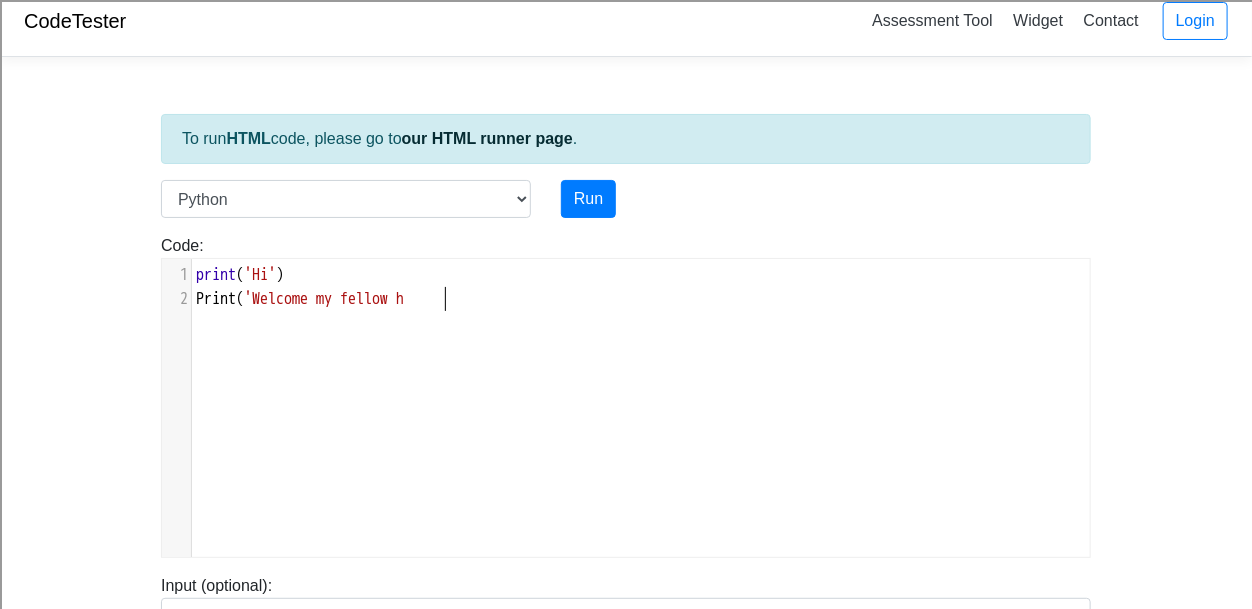 type on "ow hu" 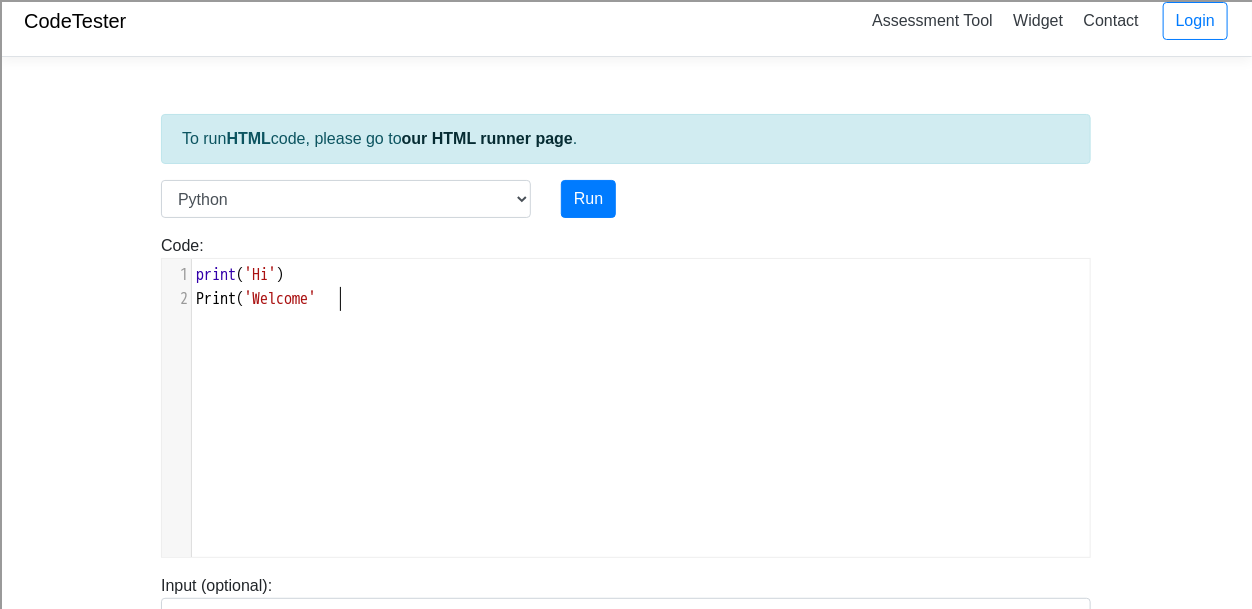 type on "')" 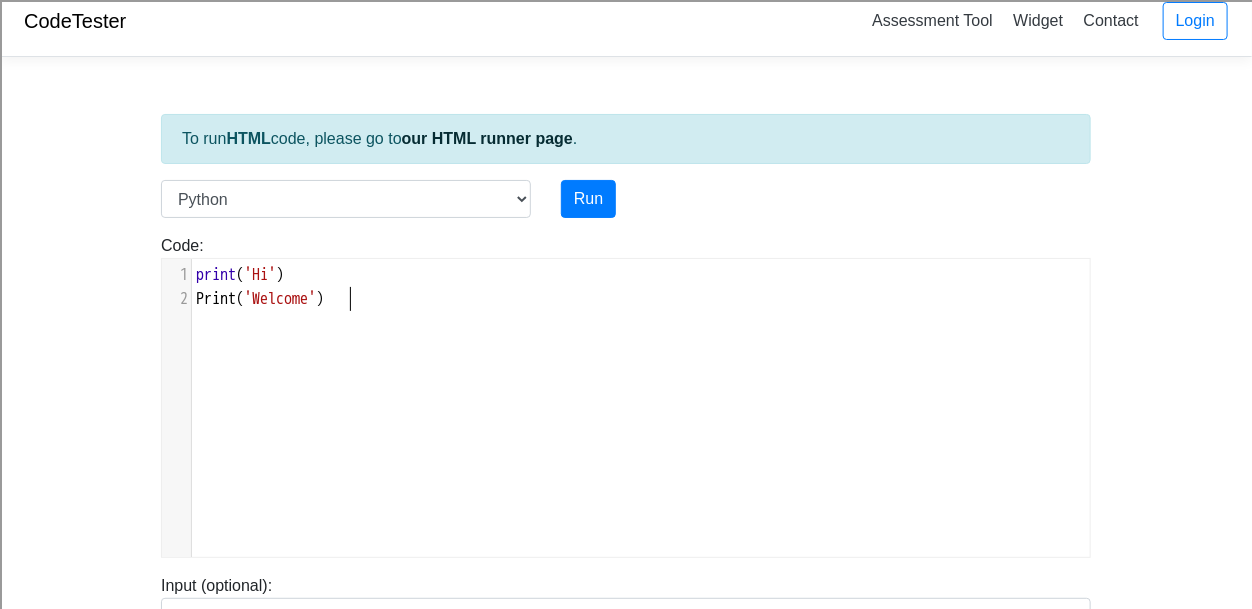 type 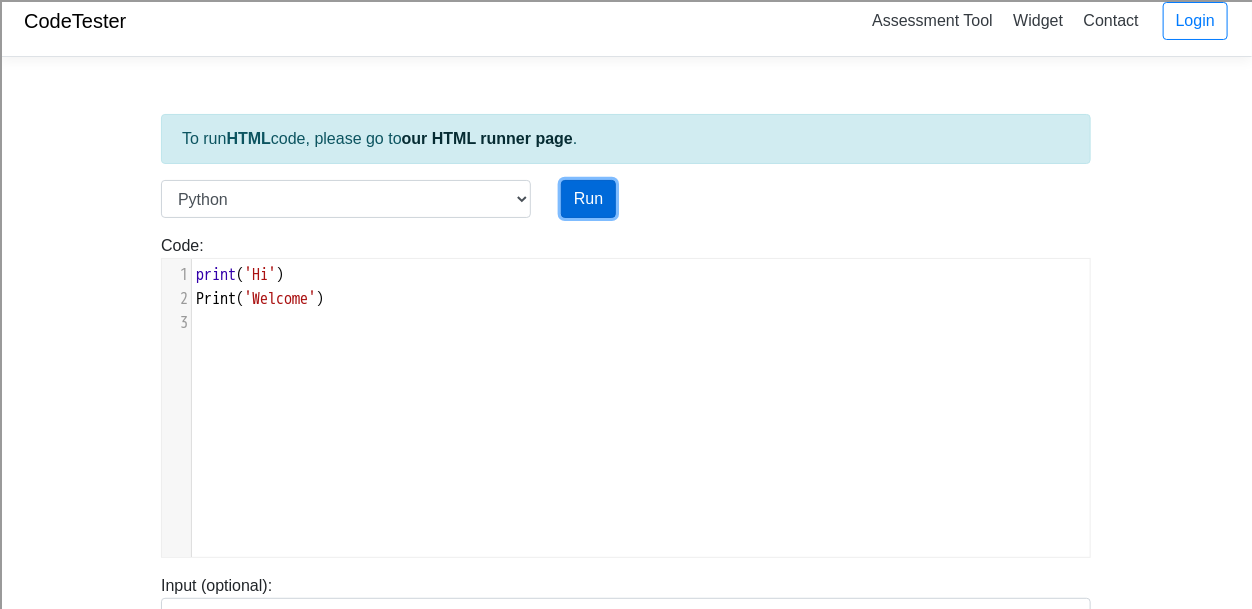 click on "Run" at bounding box center [588, 199] 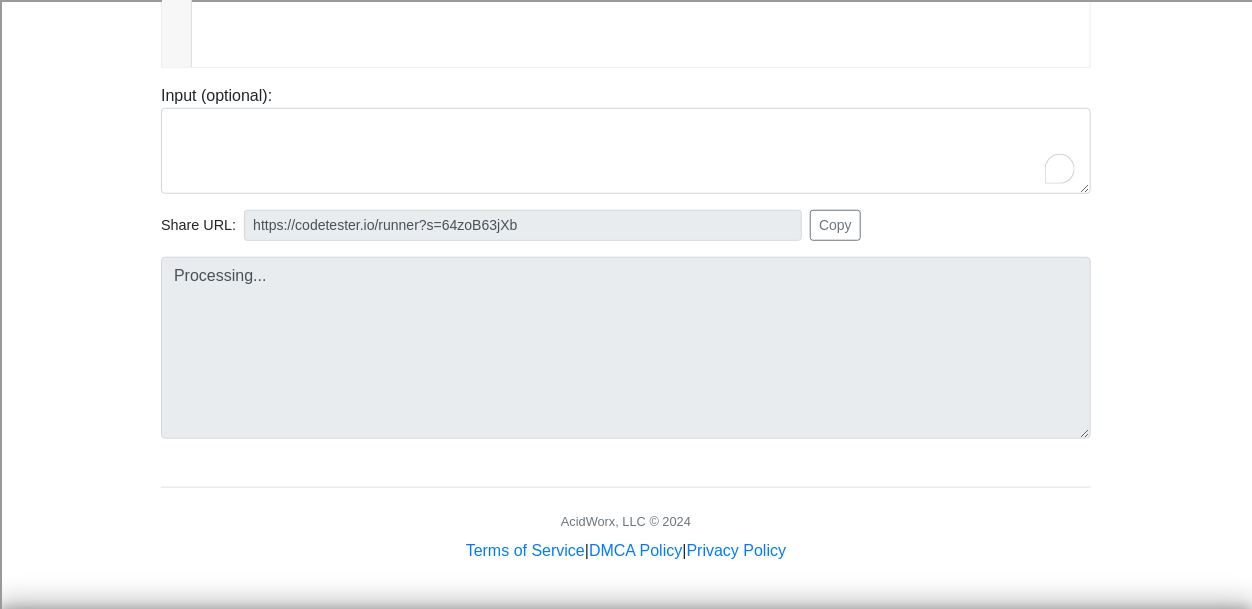 scroll, scrollTop: 505, scrollLeft: 0, axis: vertical 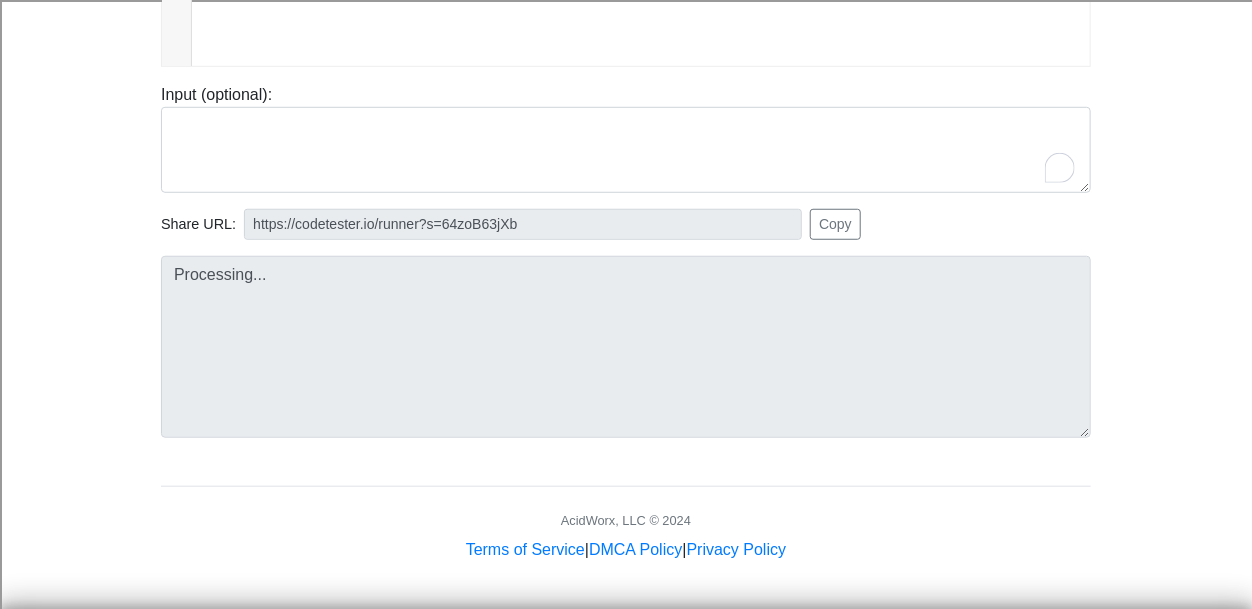 type on "https://codetester.io/runner?s=59zJDpkOlj" 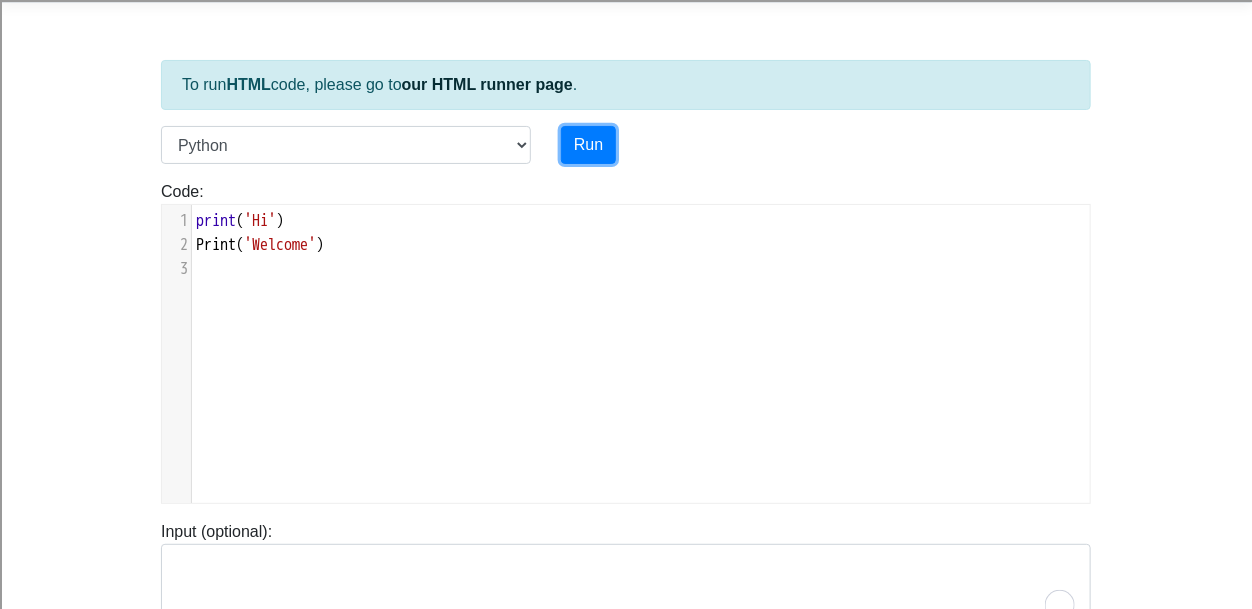 scroll, scrollTop: 71, scrollLeft: 0, axis: vertical 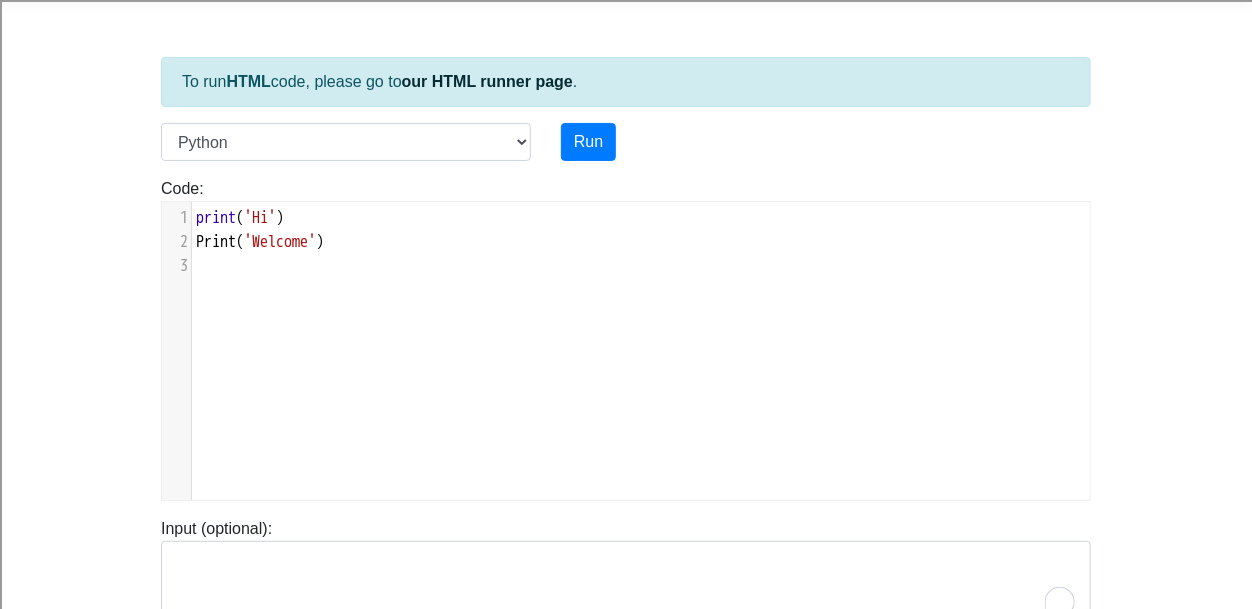 click on "Print" at bounding box center (216, 242) 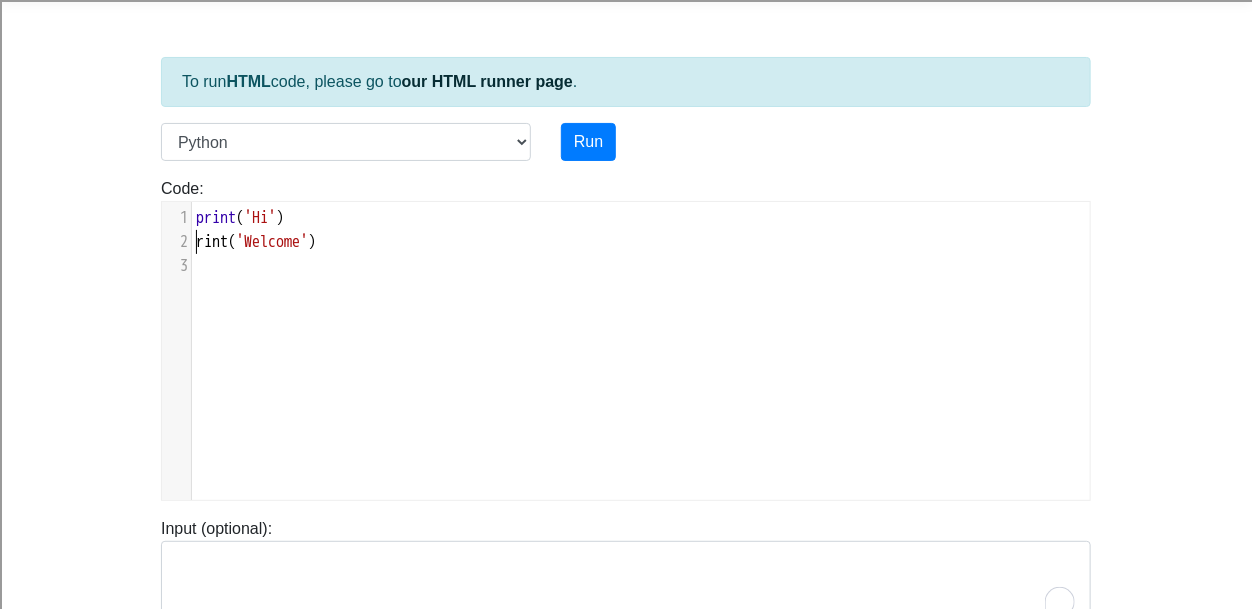 type on "p" 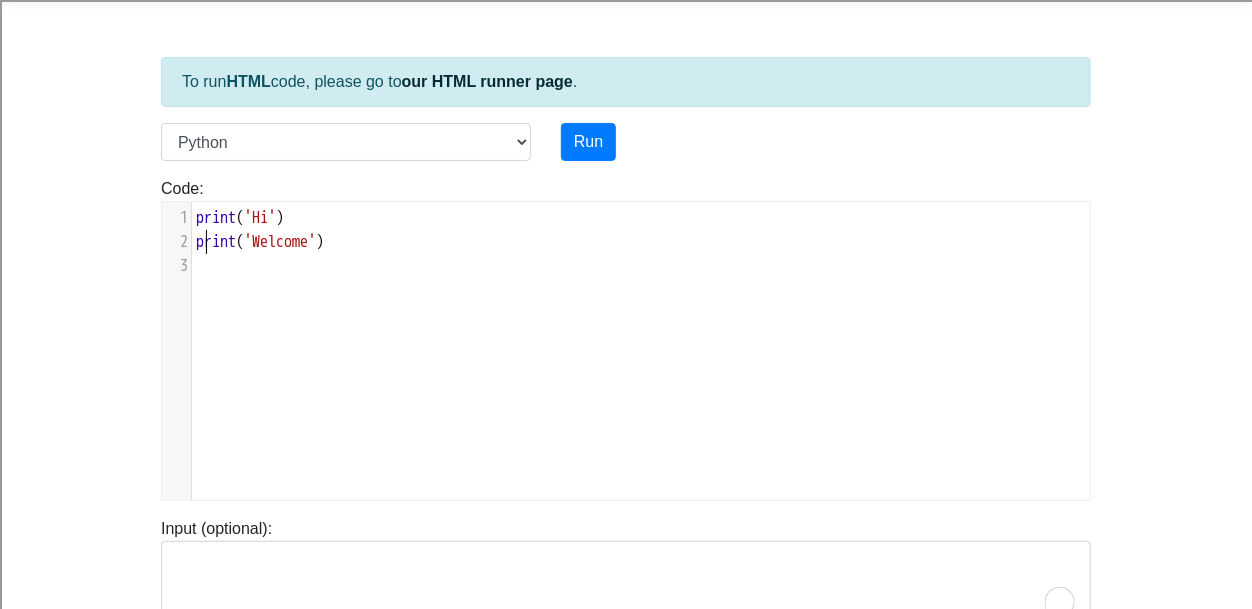 type 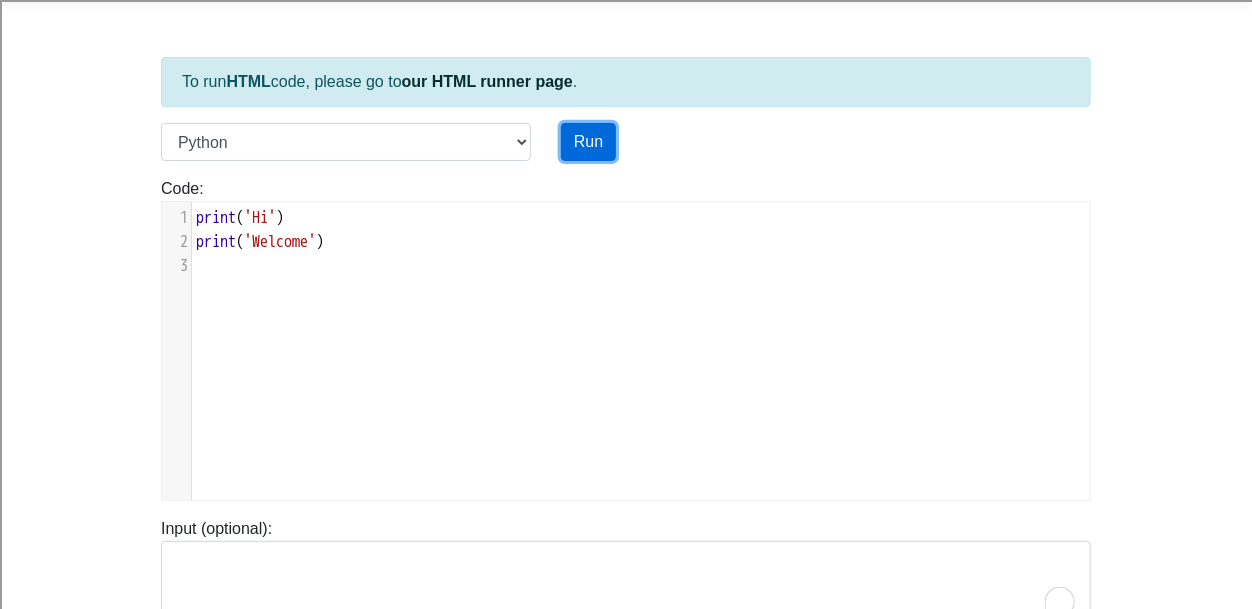 click on "Run" at bounding box center [588, 142] 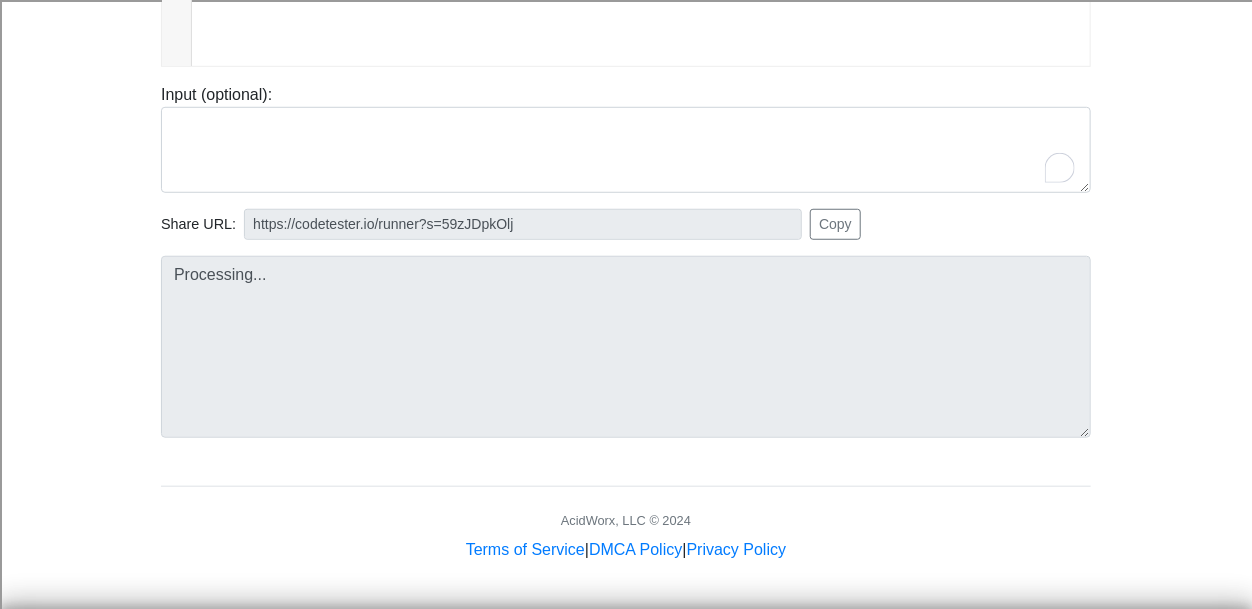 scroll, scrollTop: 503, scrollLeft: 0, axis: vertical 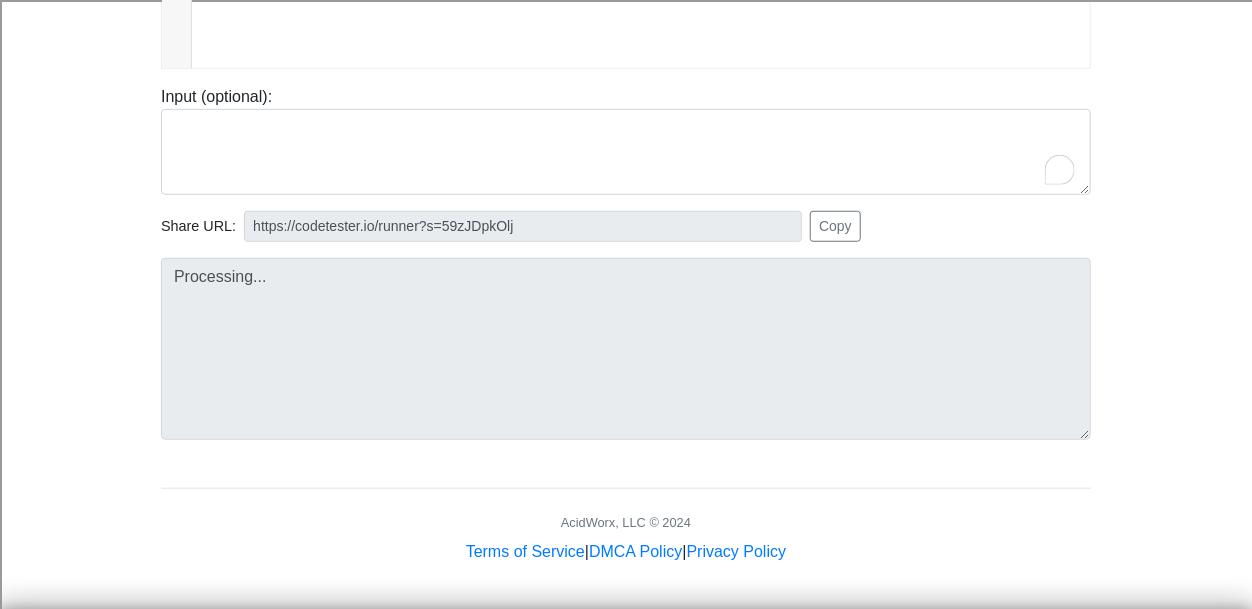 type on "https://codetester.io/runner?s=oQXdp6AgXR" 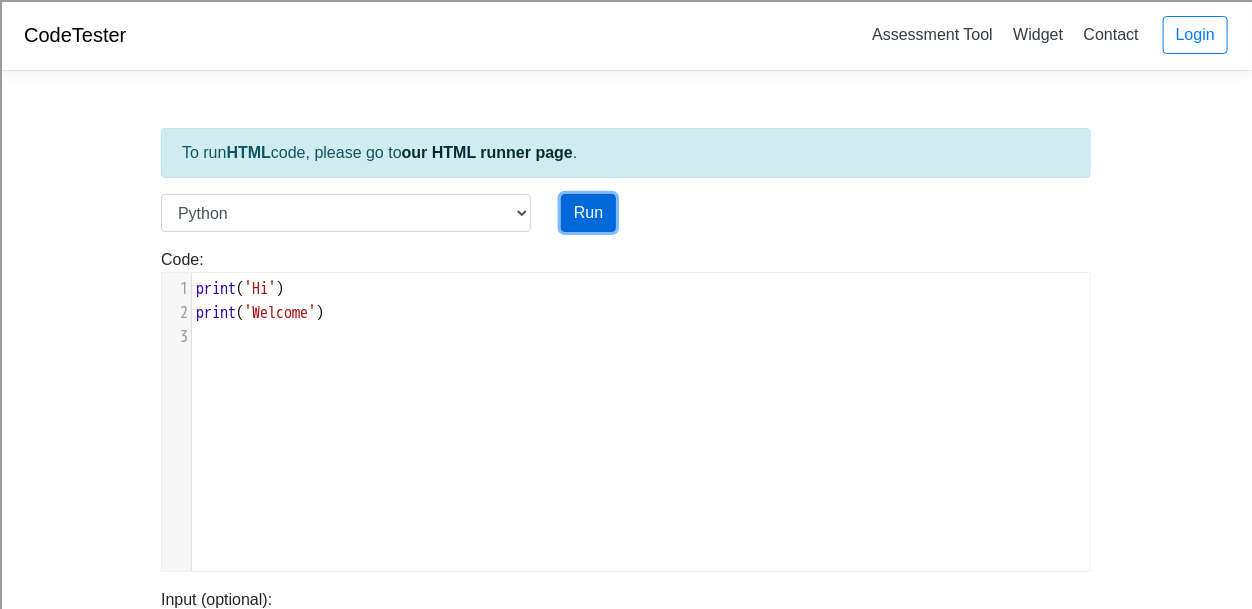 scroll, scrollTop: 1, scrollLeft: 0, axis: vertical 